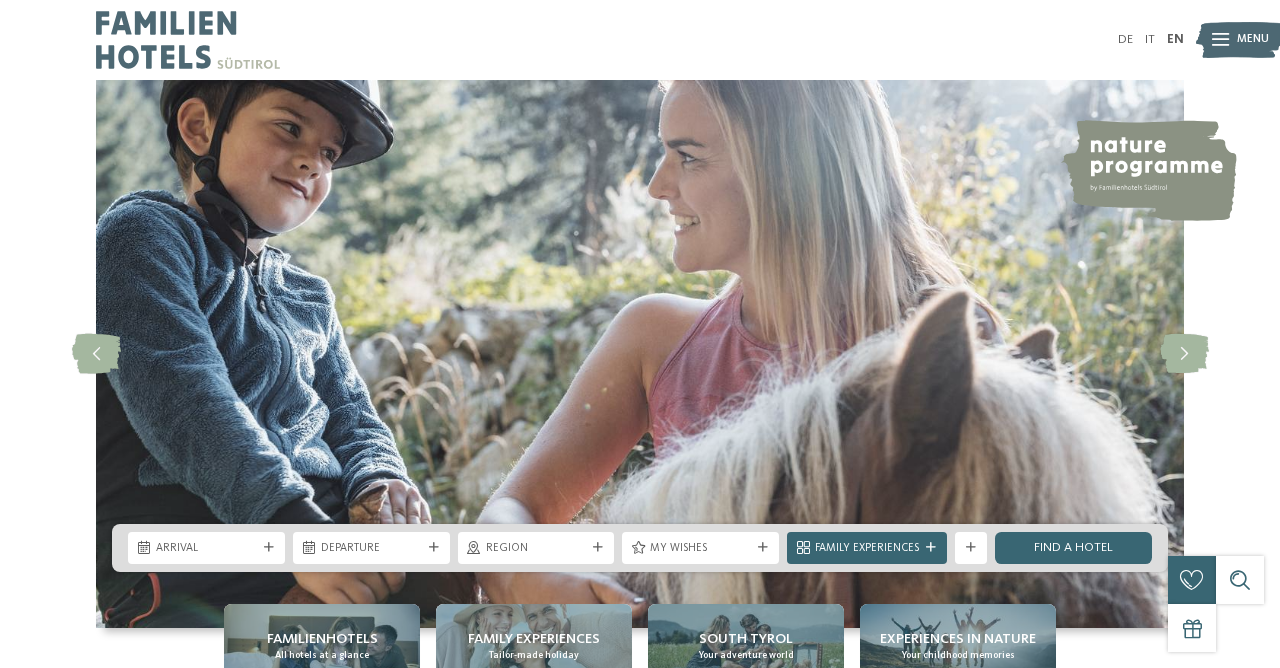 scroll, scrollTop: 0, scrollLeft: 0, axis: both 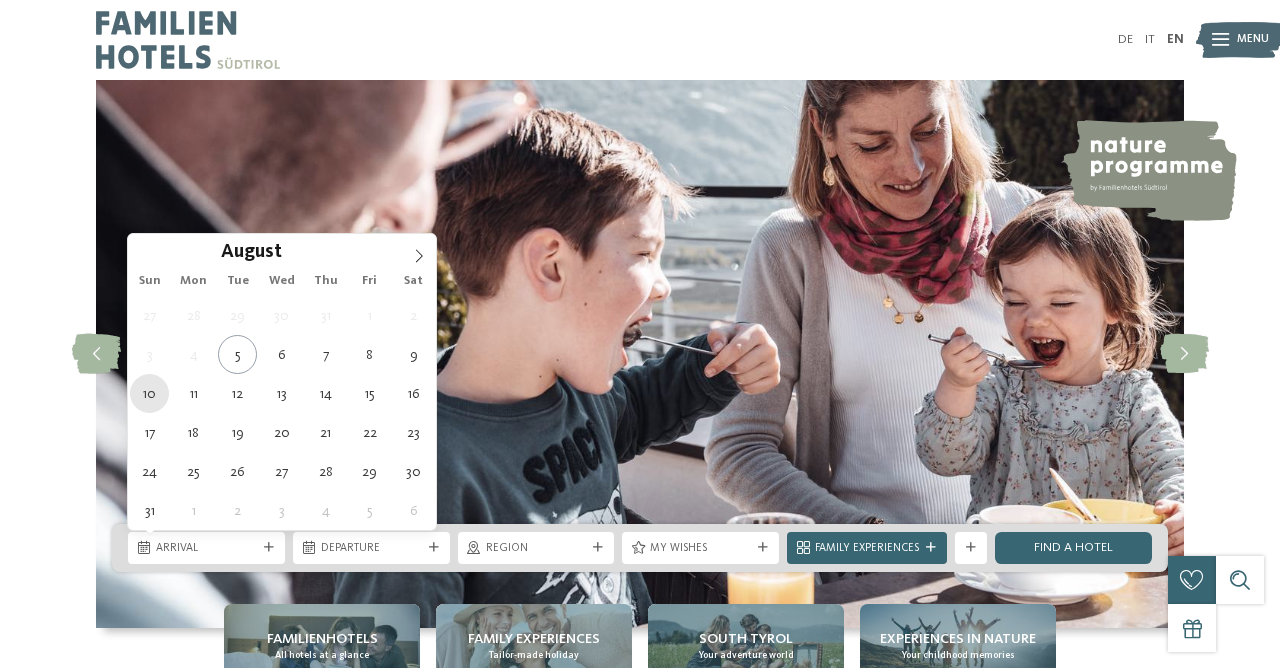 type on "10.08.2025" 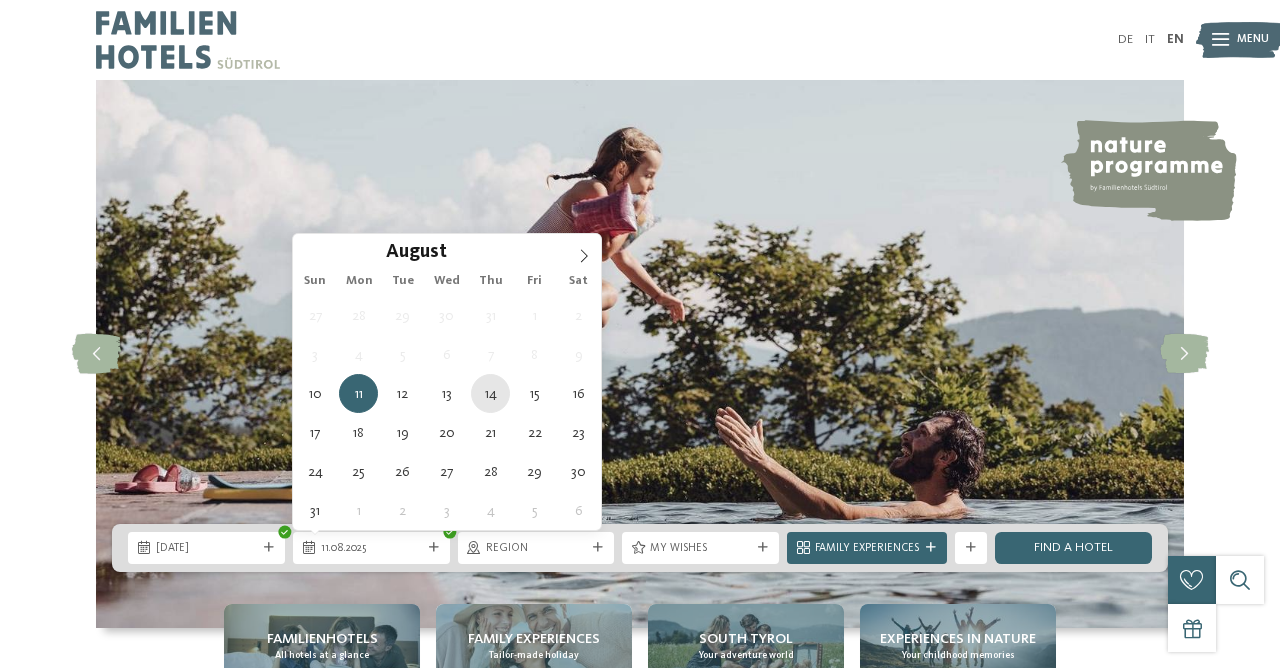 type on "14.08.2025" 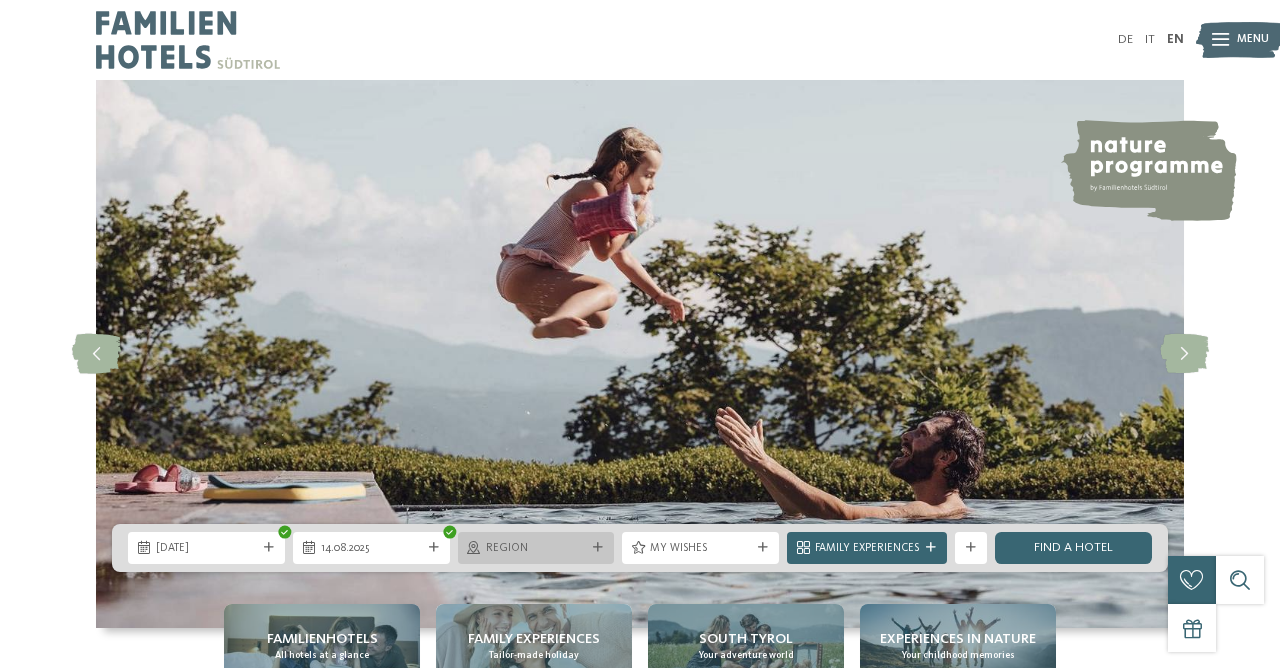 click on "Region" at bounding box center [536, 549] 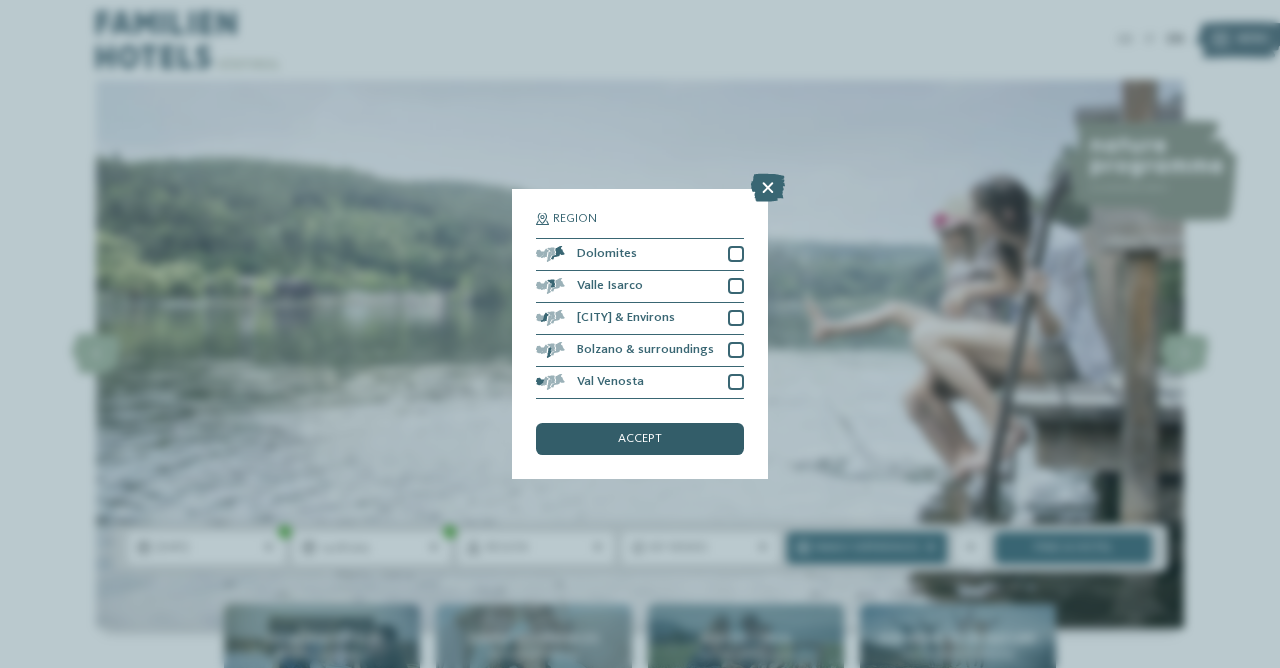 click on "accept" at bounding box center (640, 439) 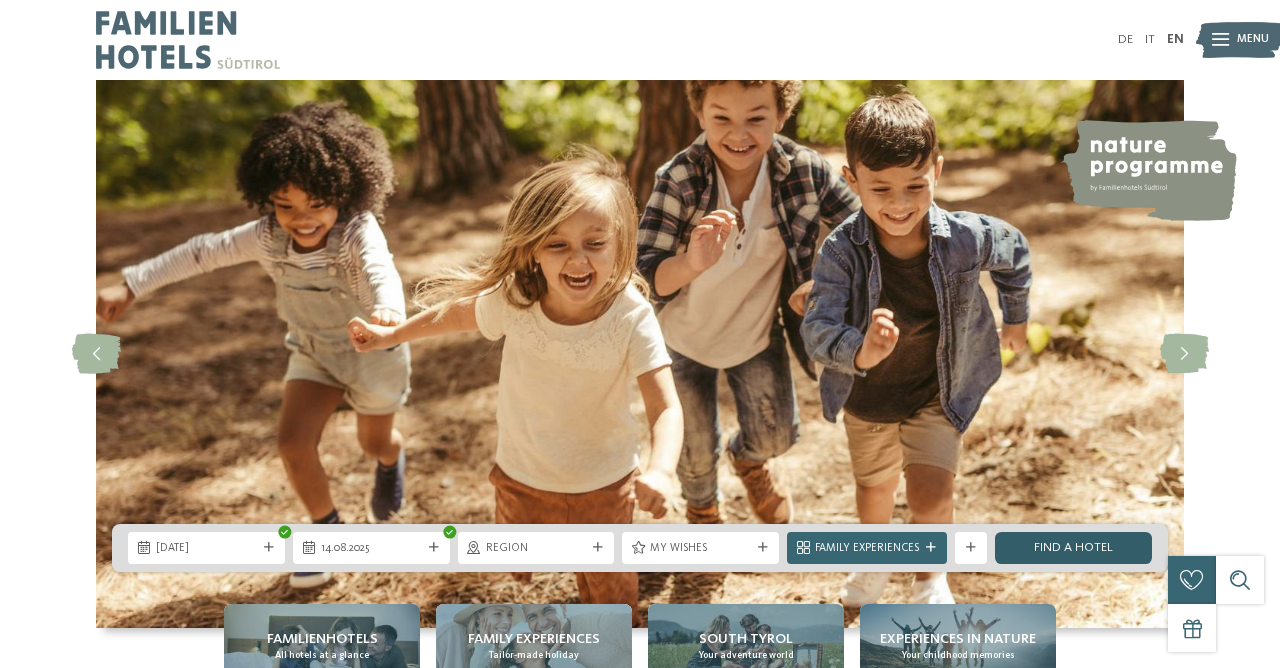 click on "Find a hotel" at bounding box center [1073, 548] 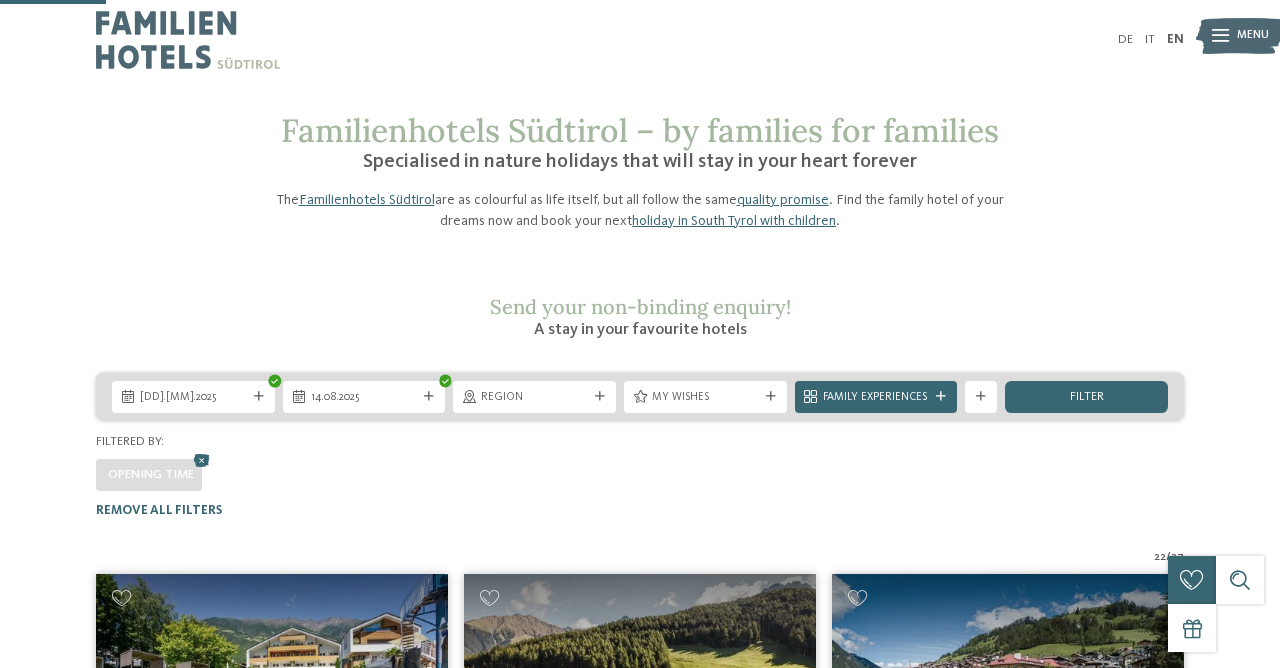 scroll, scrollTop: 456, scrollLeft: 0, axis: vertical 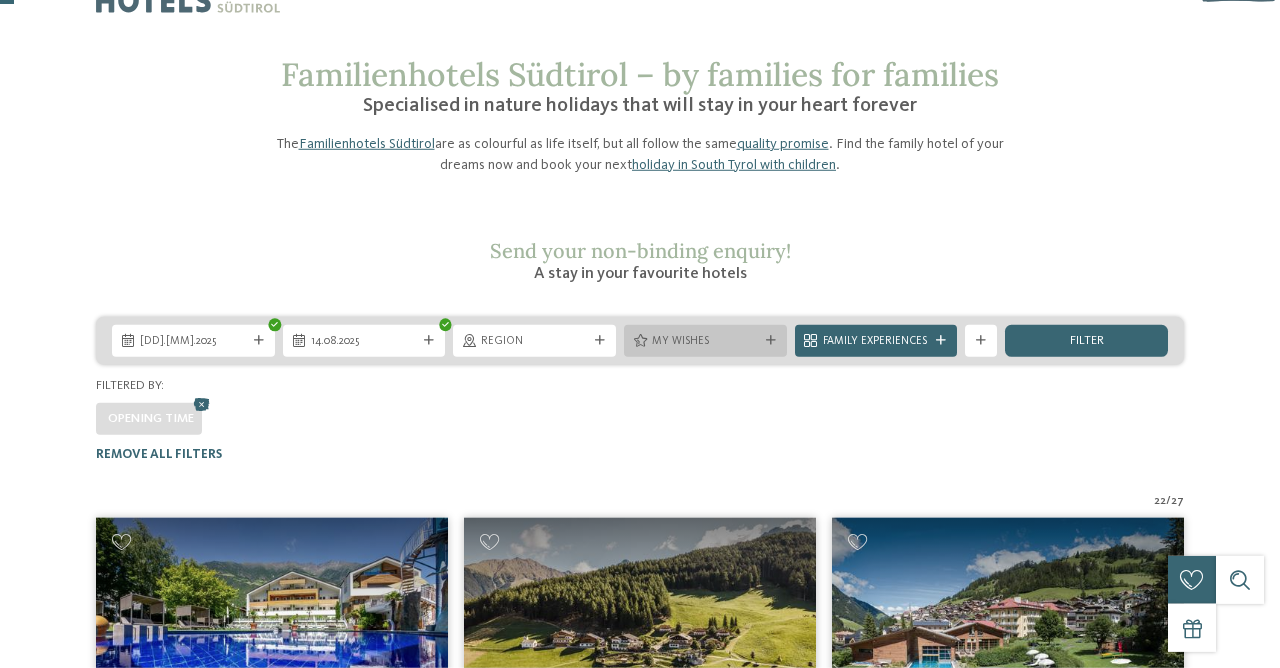 click on "My wishes" at bounding box center (705, 342) 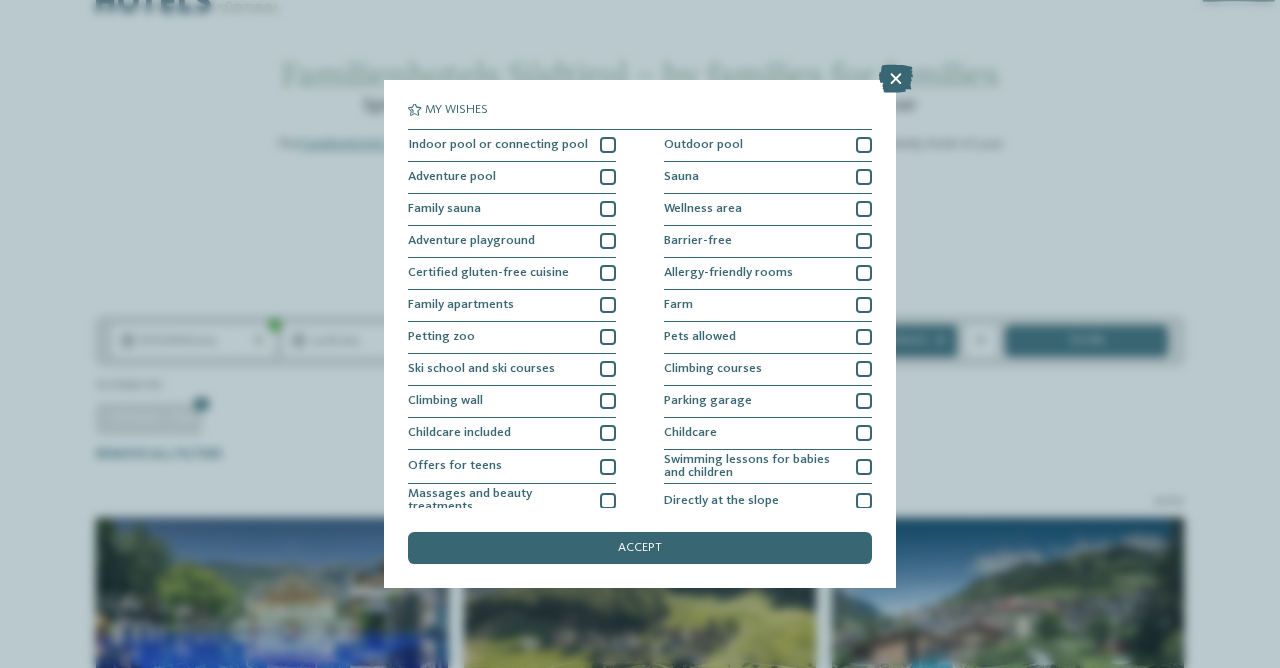 click on "My wishes
Indoor pool or connecting pool
Outdoor pool
Adventure pool" at bounding box center [640, 334] 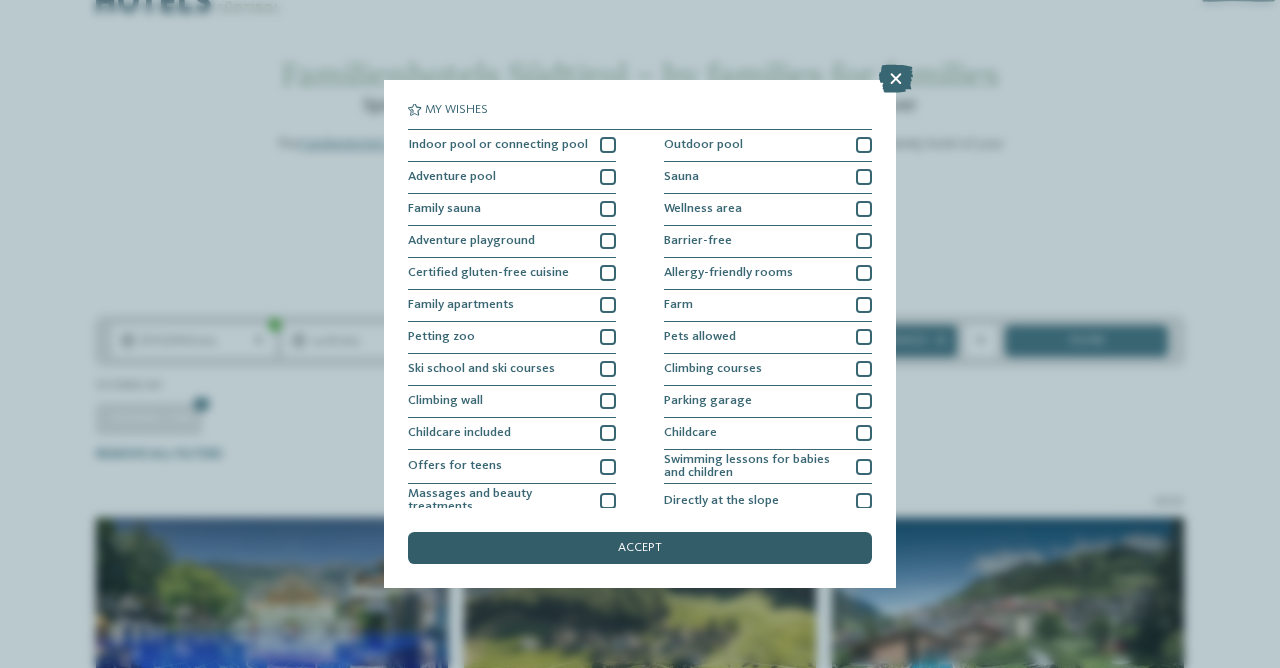 click on "accept" at bounding box center [640, 548] 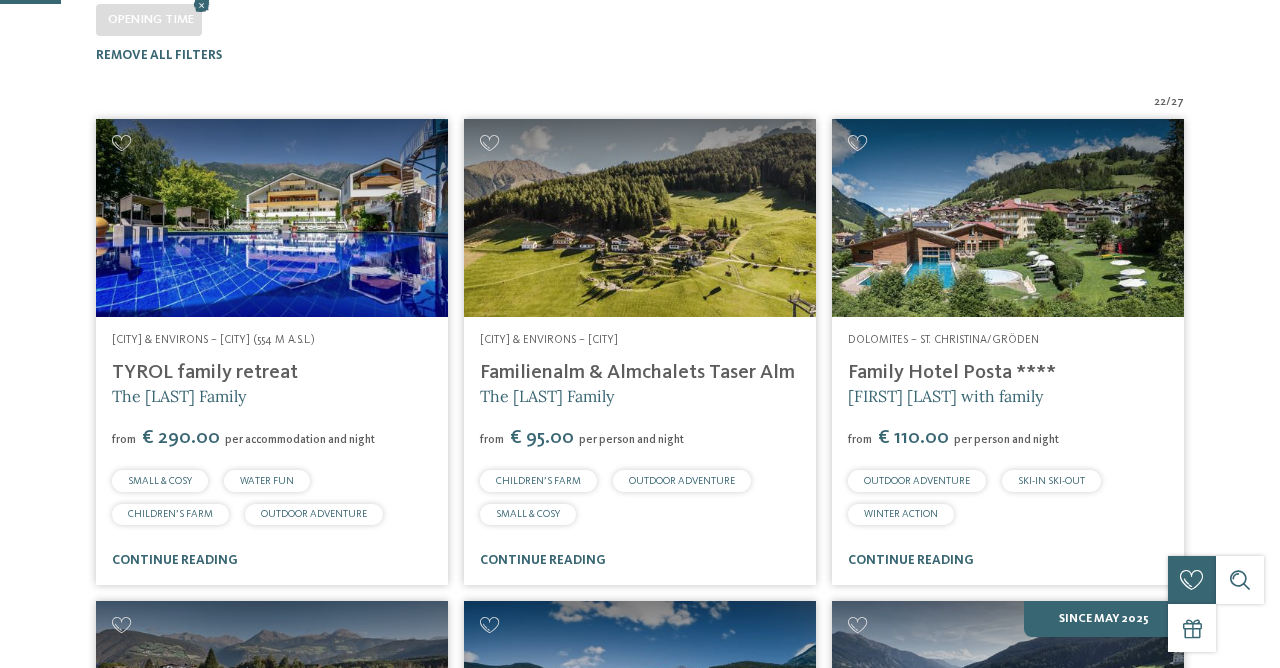 scroll, scrollTop: 456, scrollLeft: 0, axis: vertical 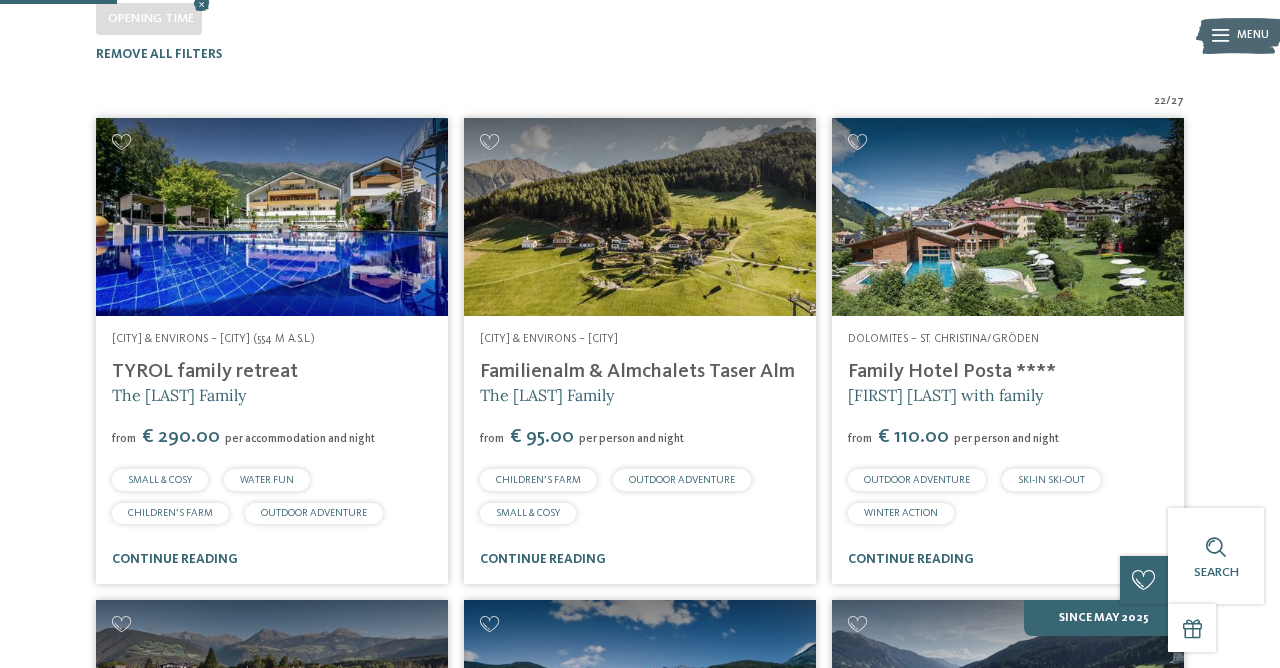 click on "[CITY] & Environs – [CITY]
Familienalm & Almchalets Taser Alm
The [LAST] Family
from
€ 95.00
per person and night
CHILDREN’S FARM
OUTDOOR ADVENTURE SMALL & COSY" at bounding box center [640, 450] 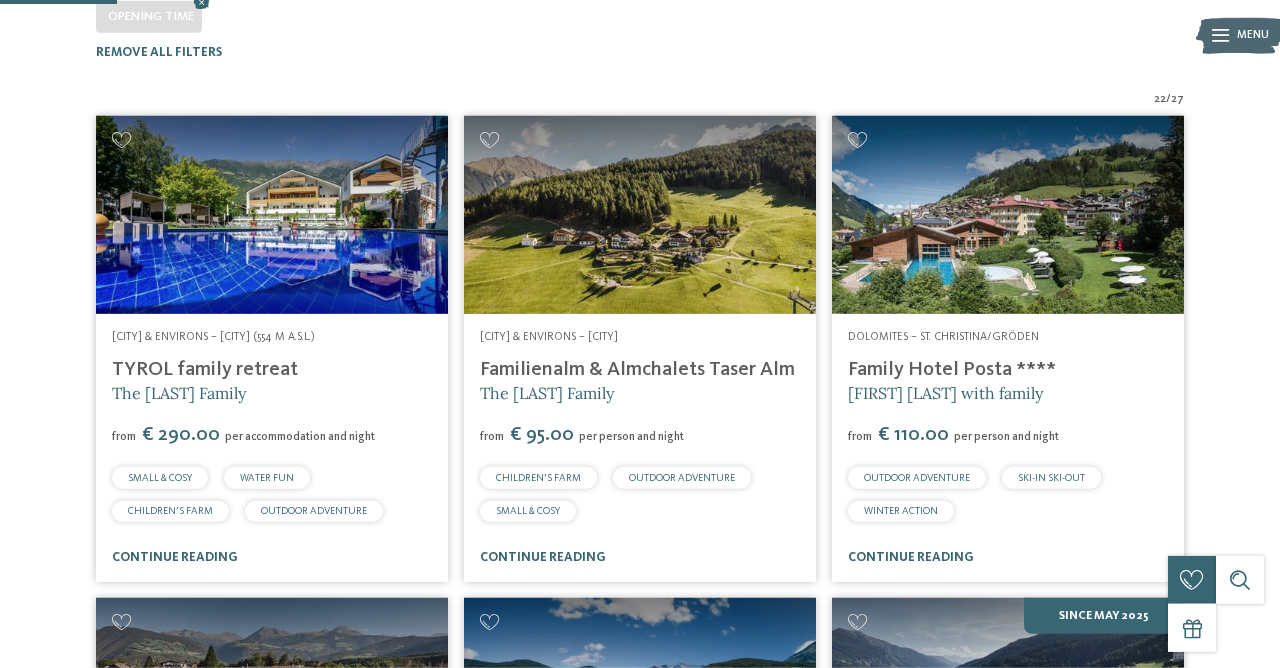 scroll, scrollTop: 454, scrollLeft: 0, axis: vertical 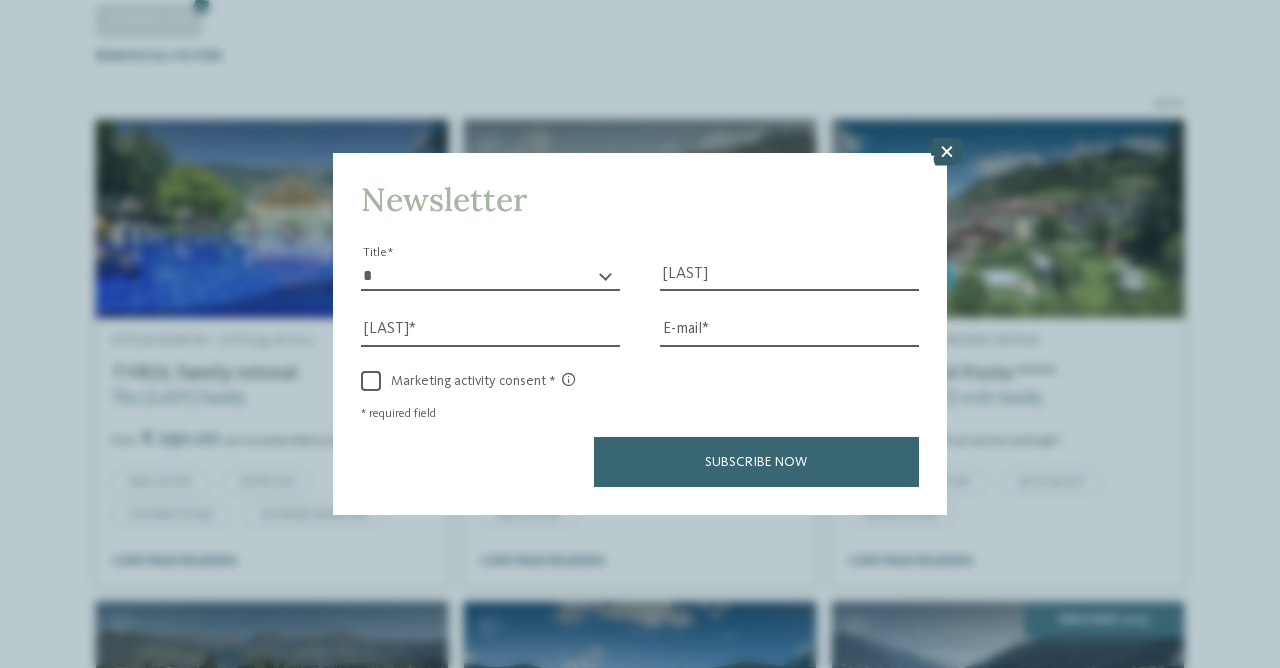 click at bounding box center [947, 152] 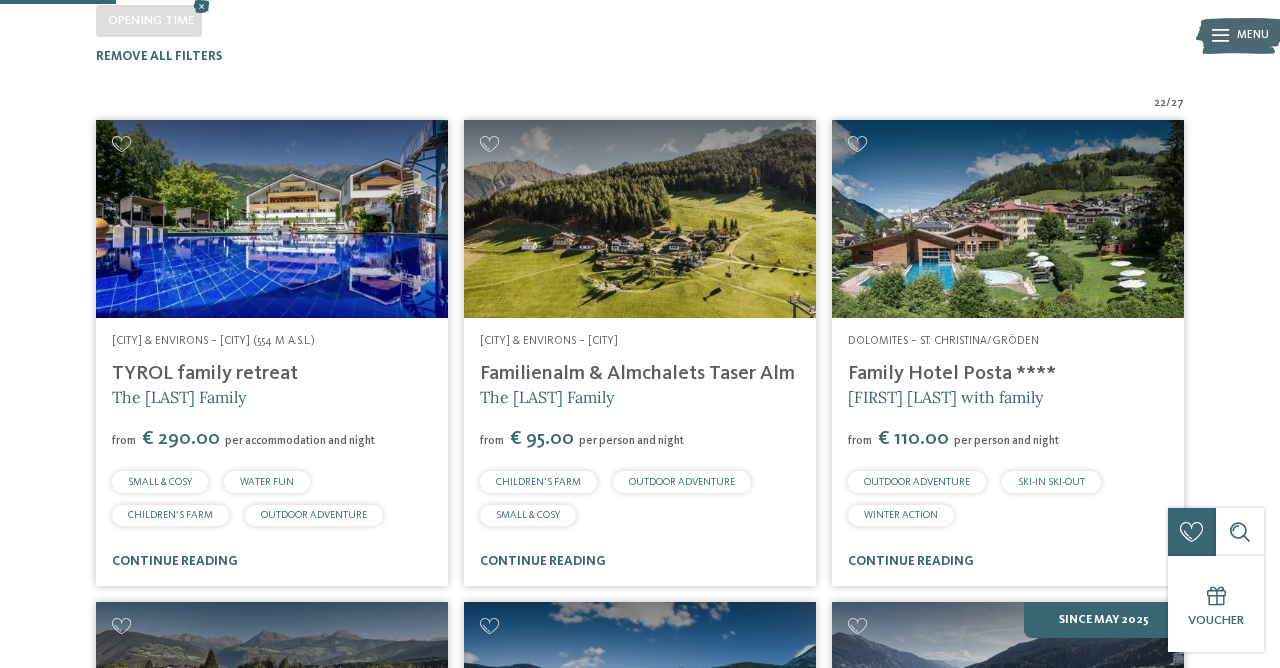 click on "[REGION] – [CITY]/[CITY]
Family Hotel Posta ****
[FIRST] [LAST] with family
from
€ 110.00
per person and night
OUTDOOR ADVENTURE
SKI-IN SKI-OUT WINTER ACTION" at bounding box center [1008, 452] 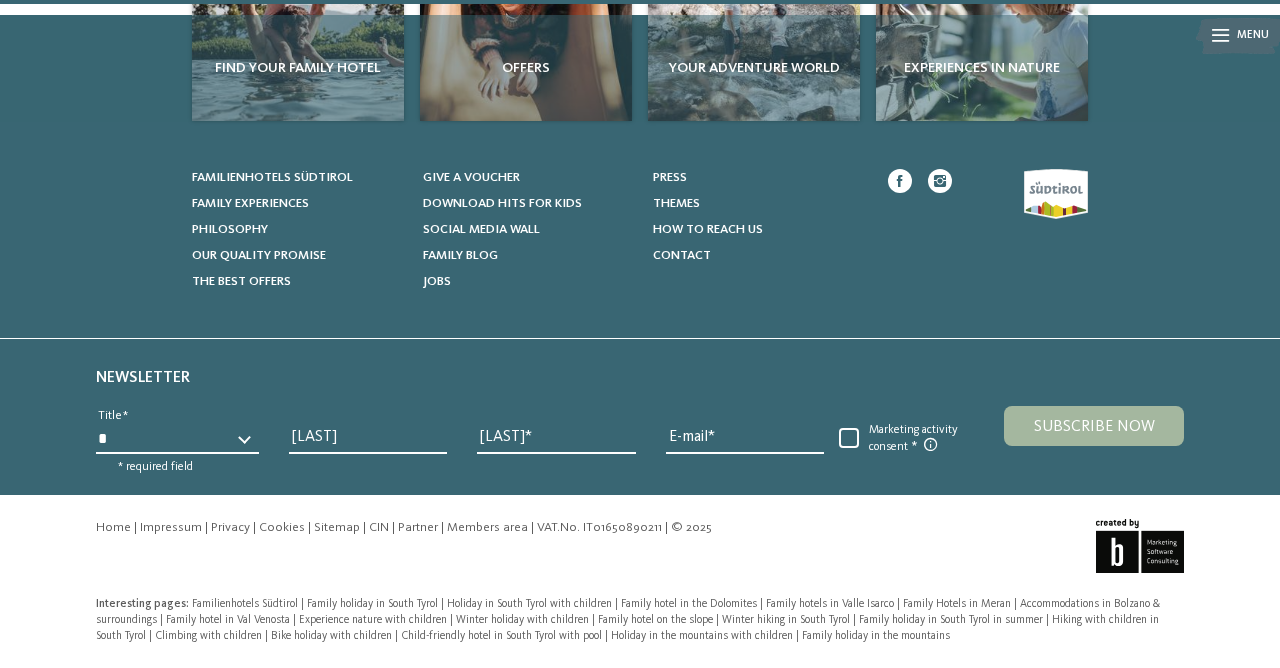 scroll, scrollTop: 5000, scrollLeft: 0, axis: vertical 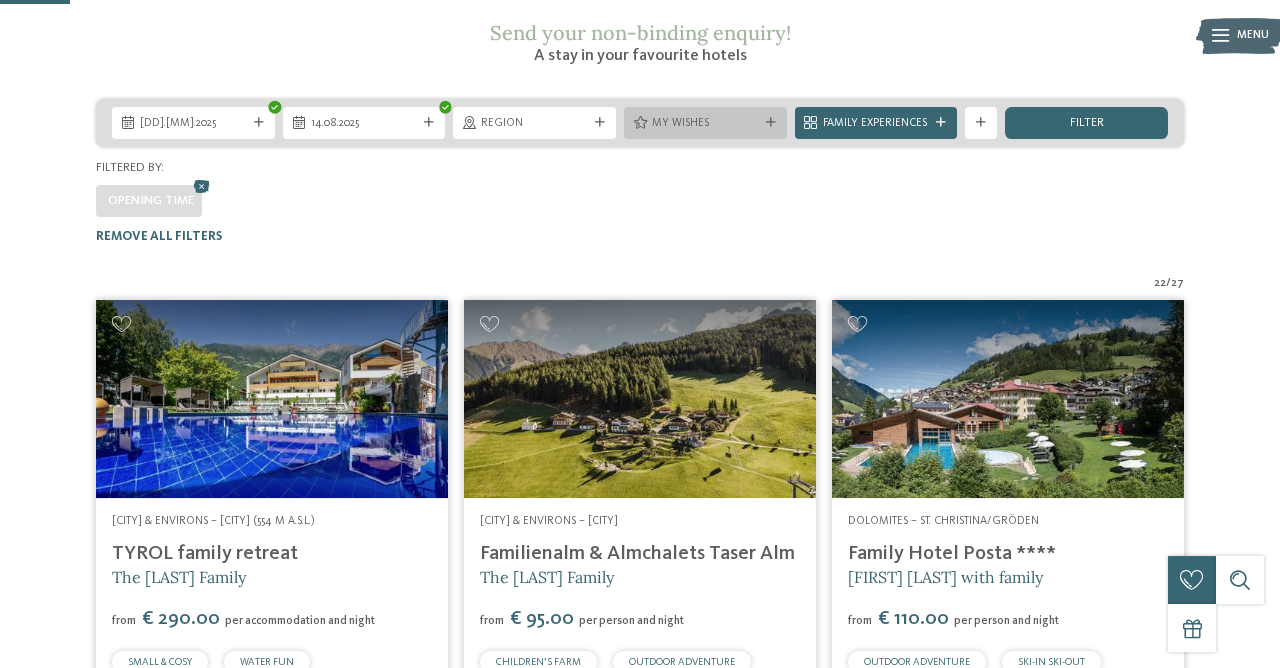 click on "My wishes" at bounding box center (705, 124) 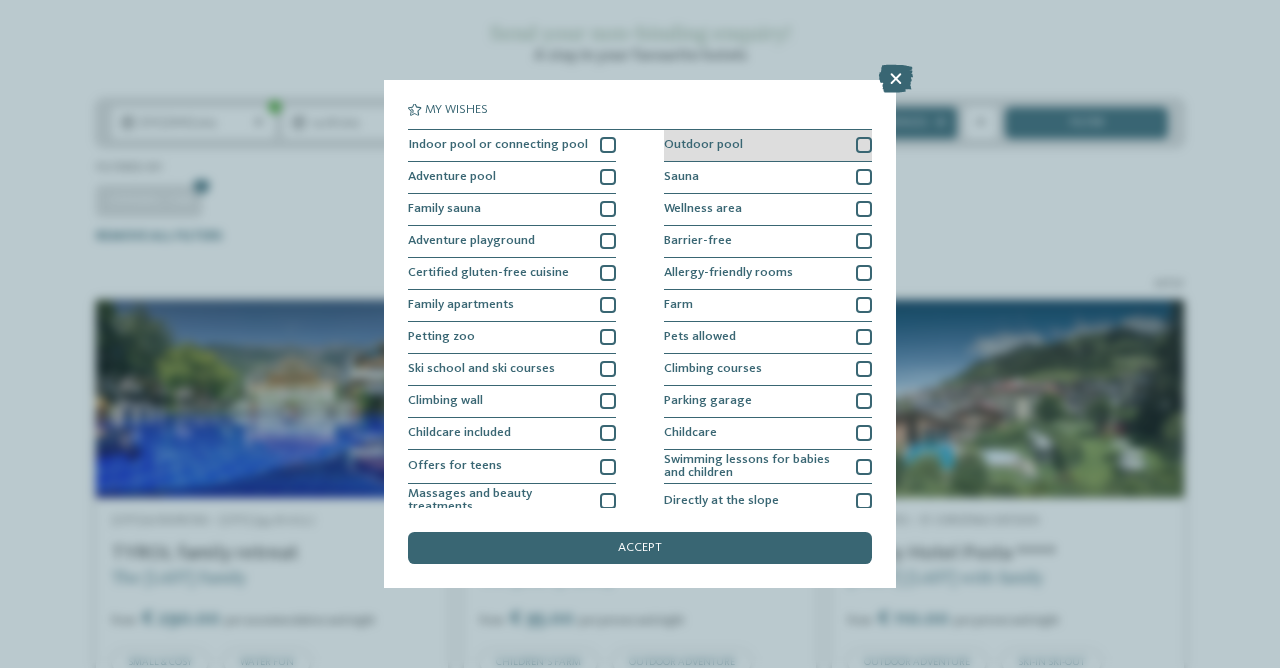 click on "Outdoor pool" at bounding box center [703, 145] 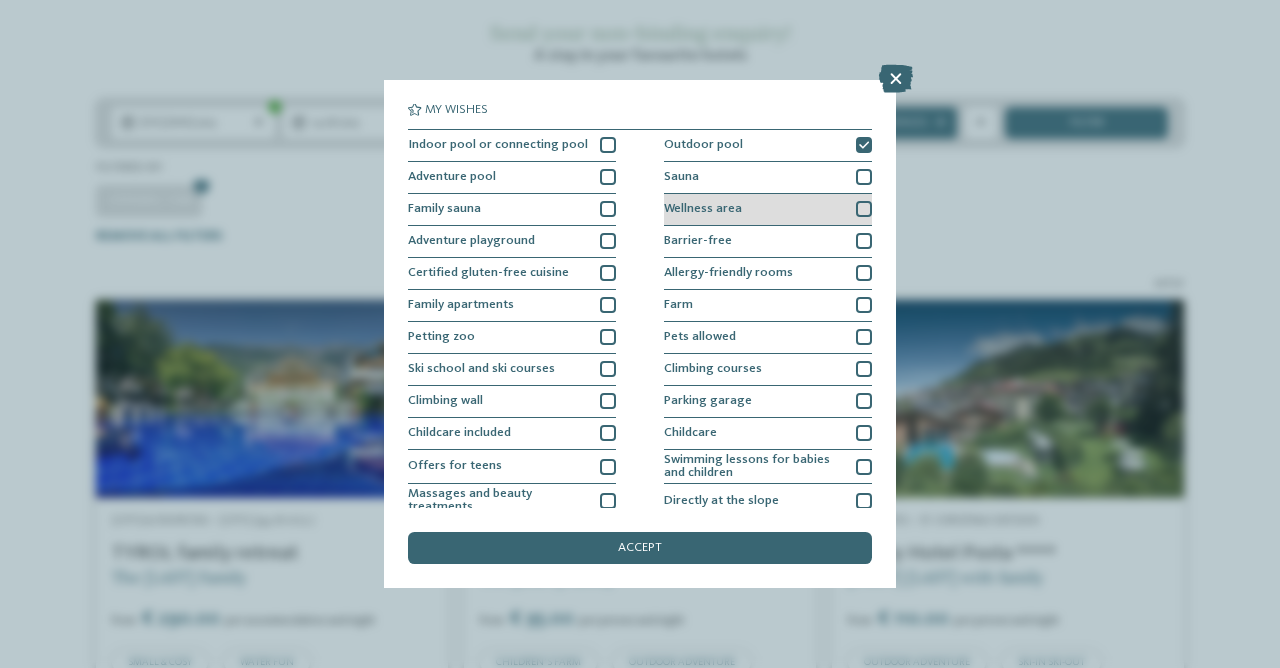 click on "Wellness area" at bounding box center [703, 209] 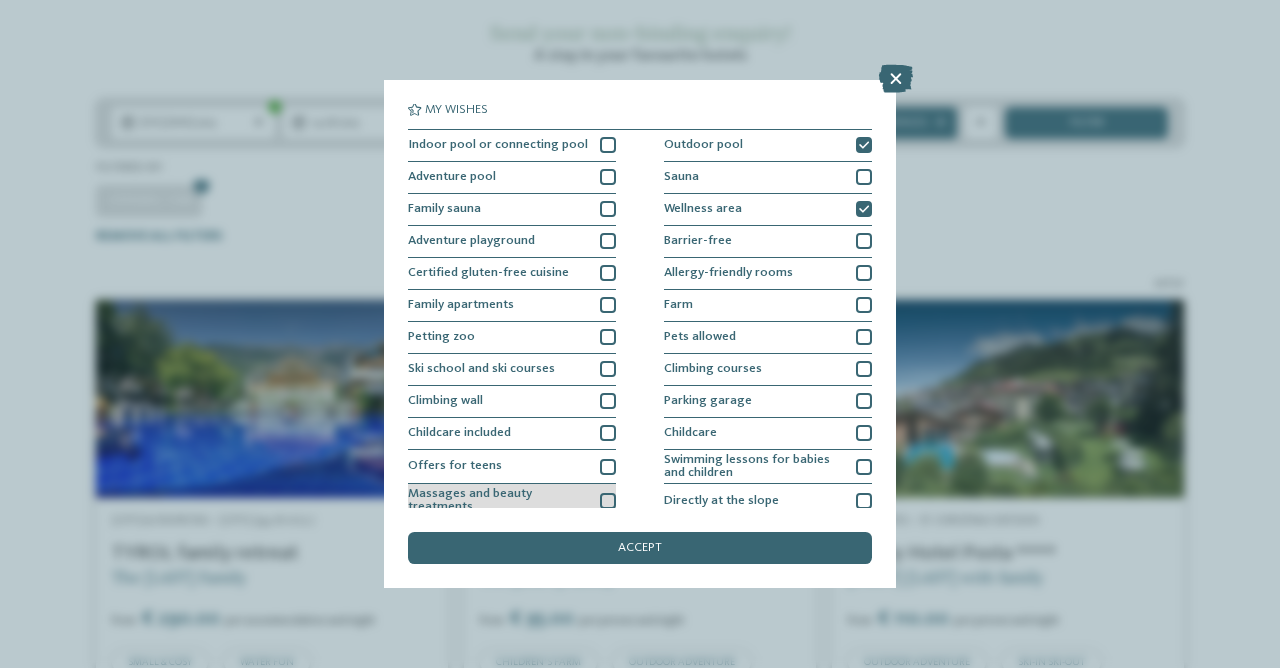 click on "Massages and beauty treatments" at bounding box center [512, 501] 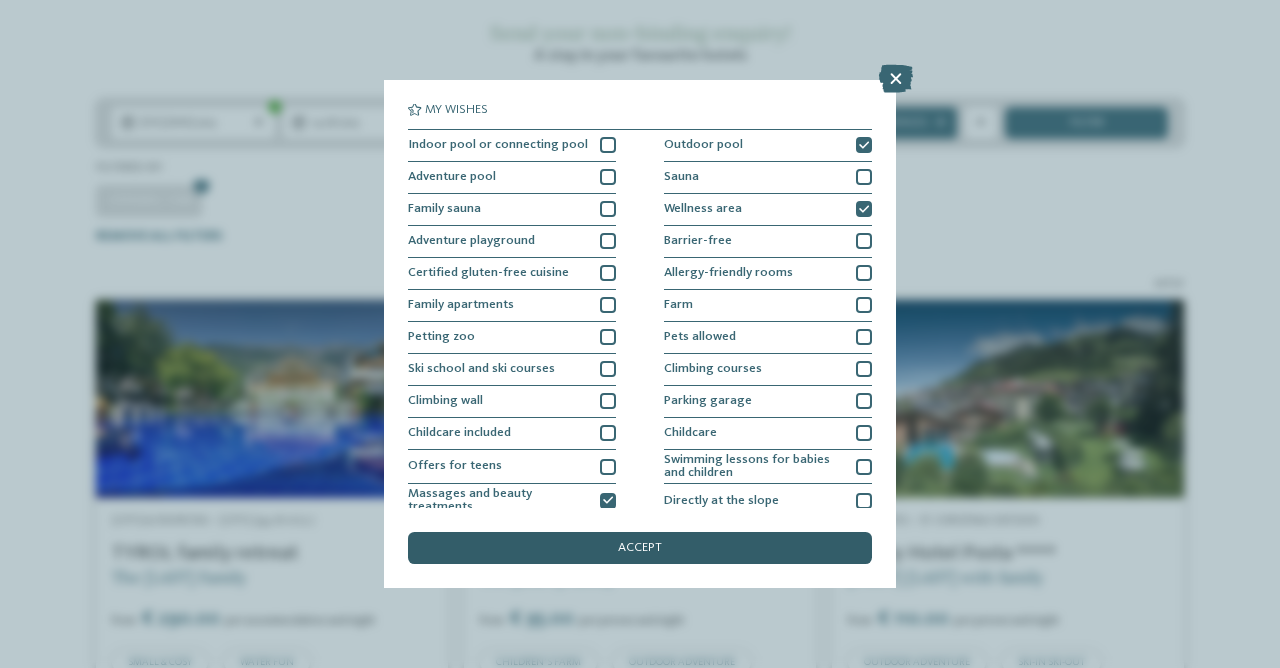 click on "accept" at bounding box center [640, 548] 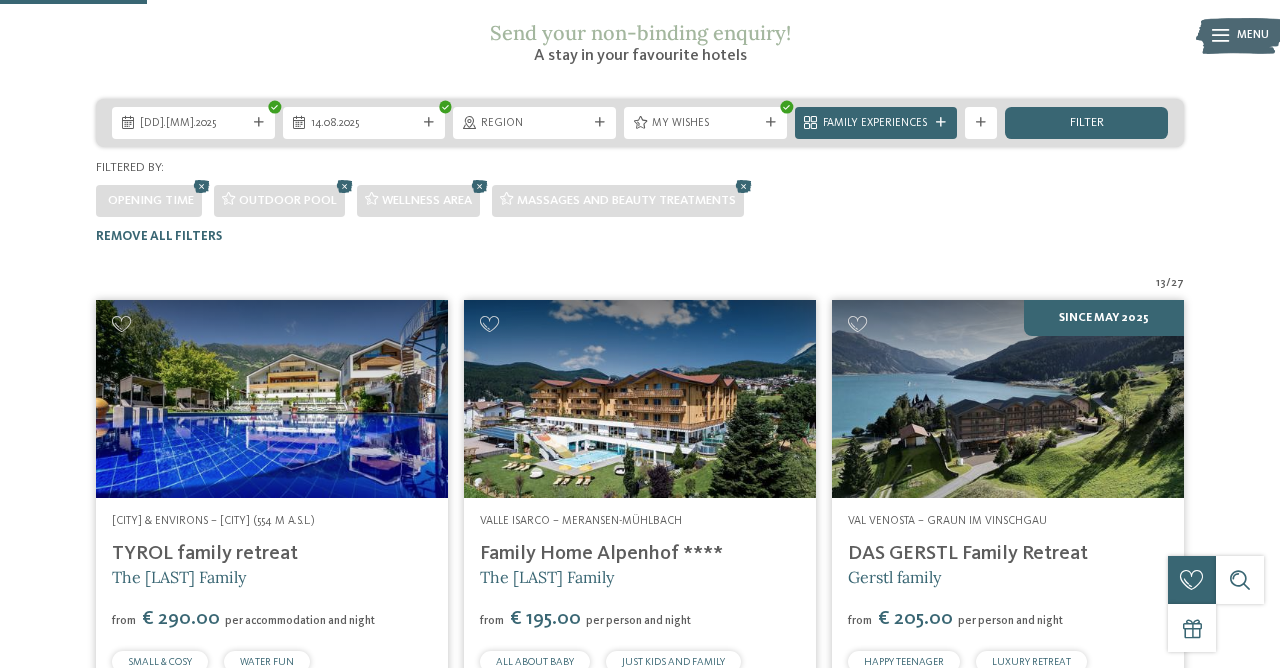 scroll, scrollTop: 455, scrollLeft: 0, axis: vertical 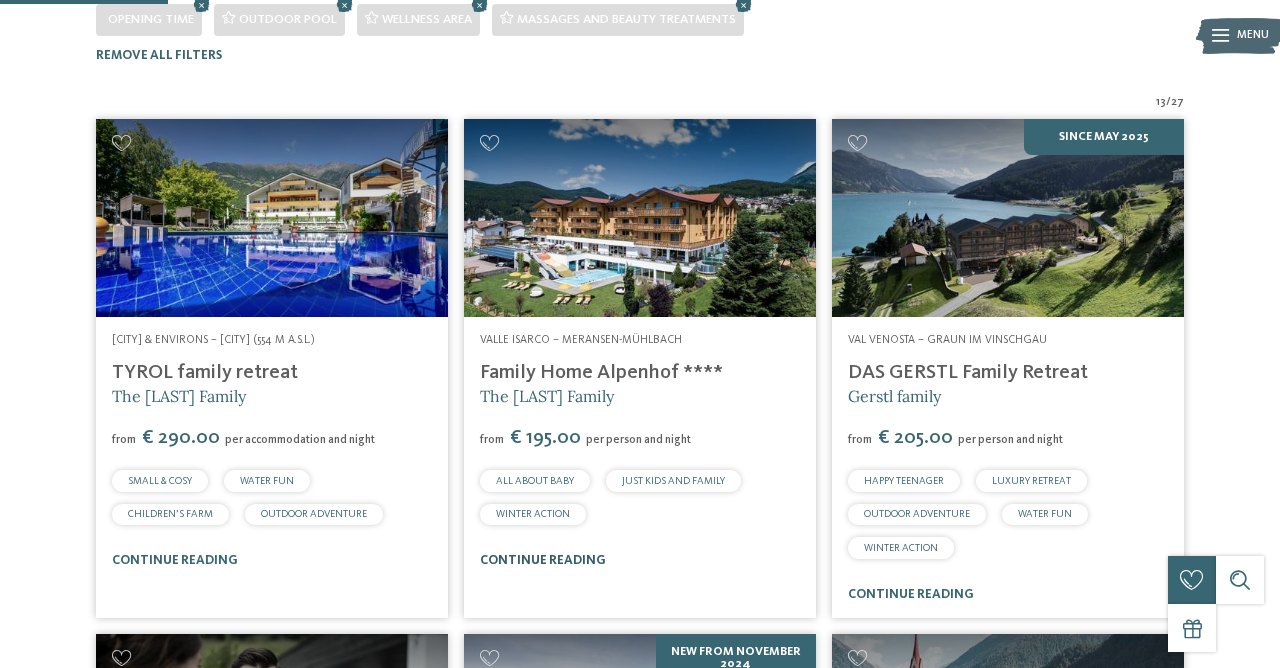 click on "continue reading" at bounding box center (543, 560) 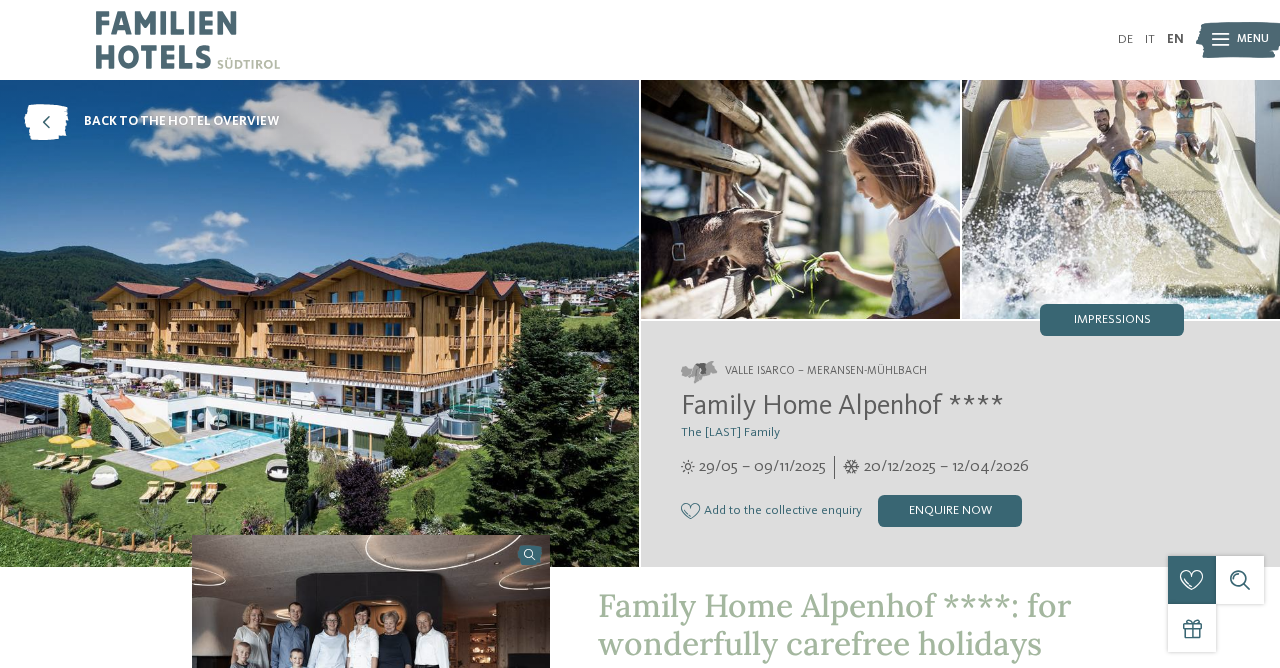 scroll, scrollTop: 0, scrollLeft: 0, axis: both 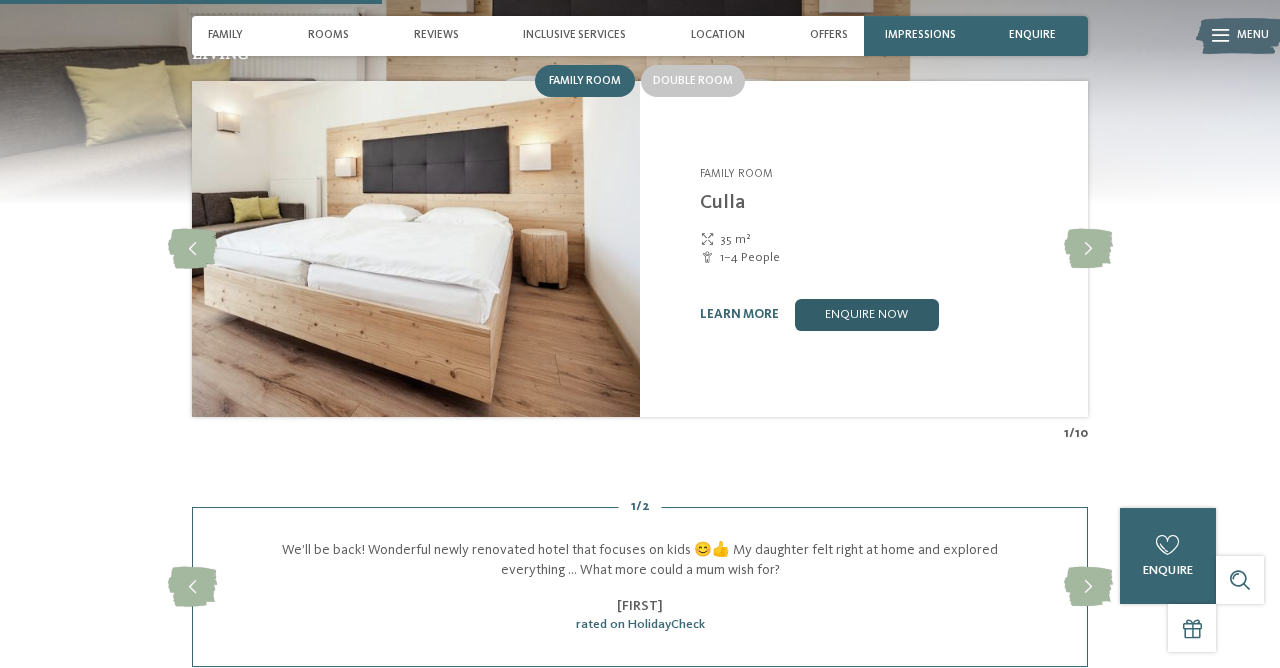 click on "enquire now" at bounding box center (867, 315) 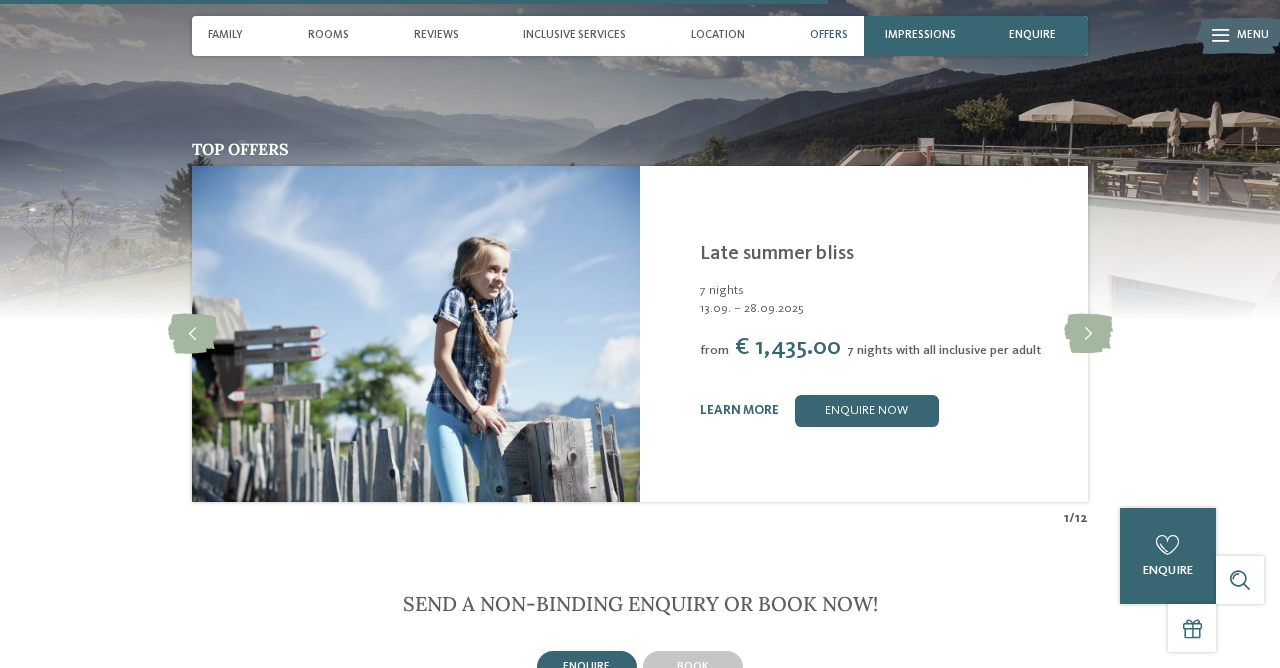 scroll, scrollTop: 3229, scrollLeft: 0, axis: vertical 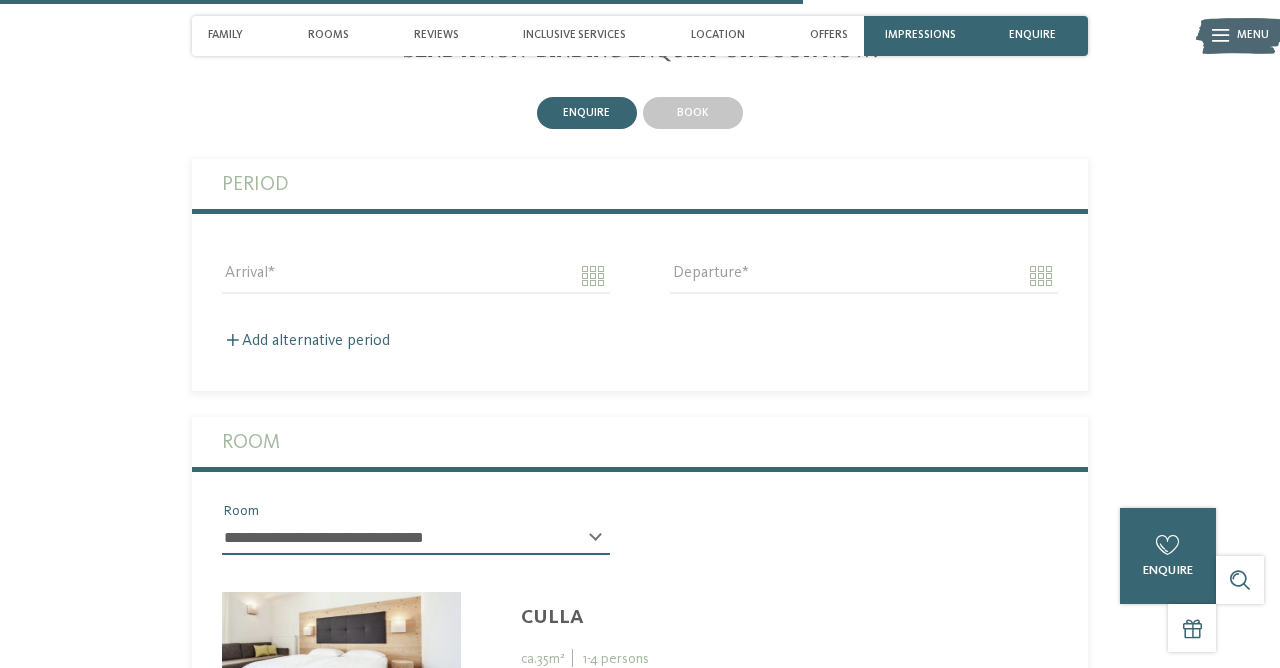 click on "Arrival" at bounding box center [416, 276] 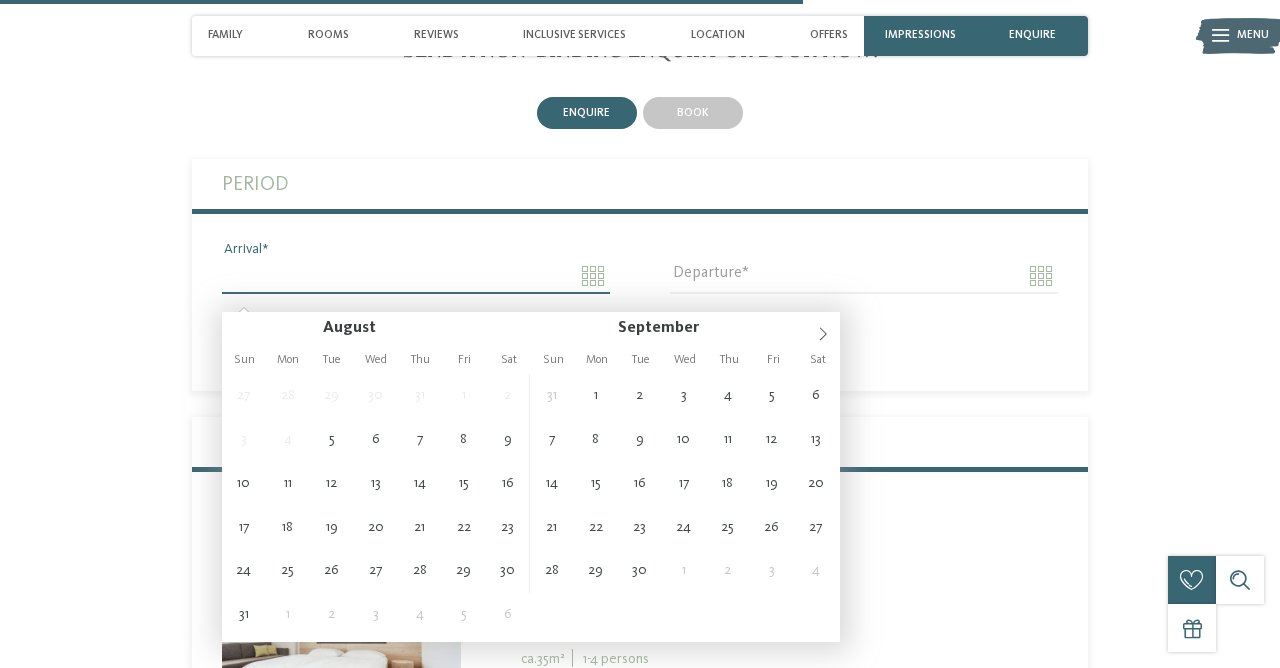 click on "Arrival" at bounding box center [416, 276] 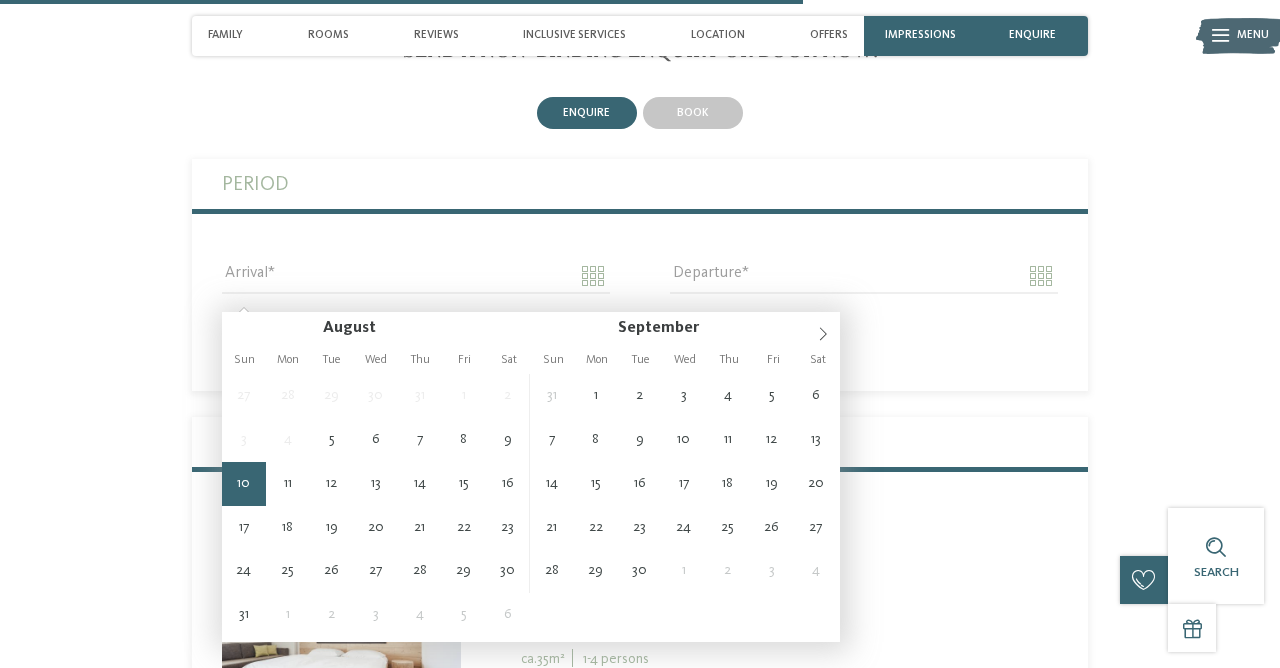 type on "**********" 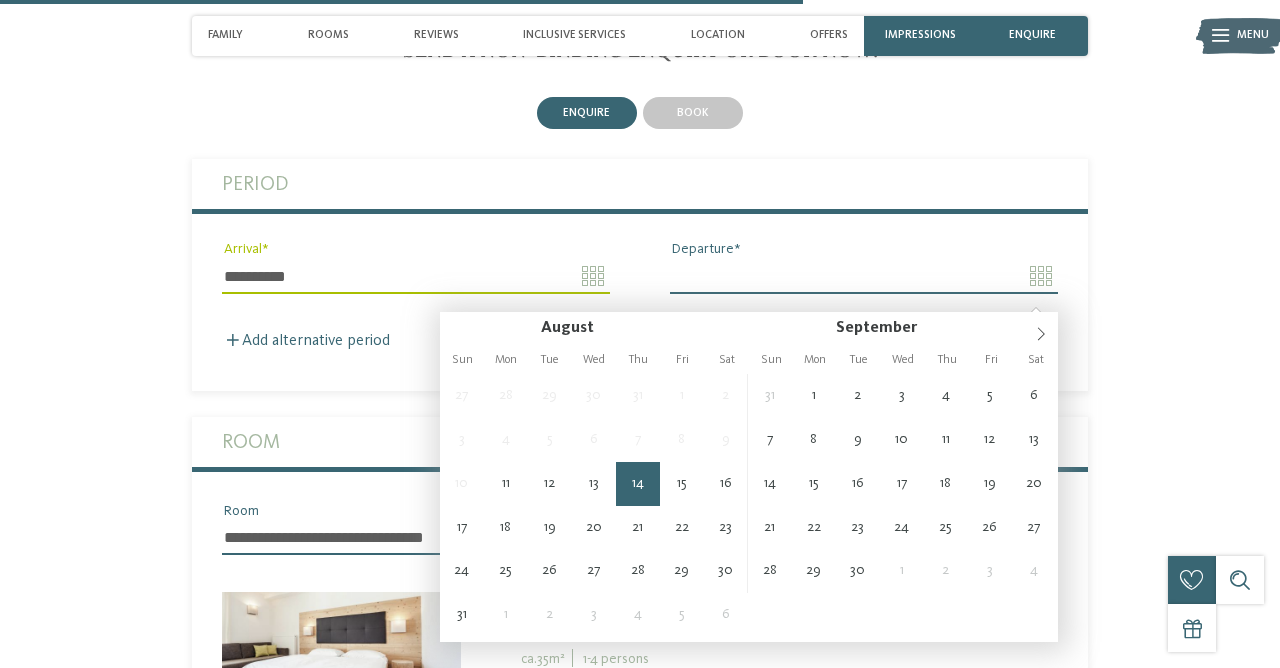 type on "**********" 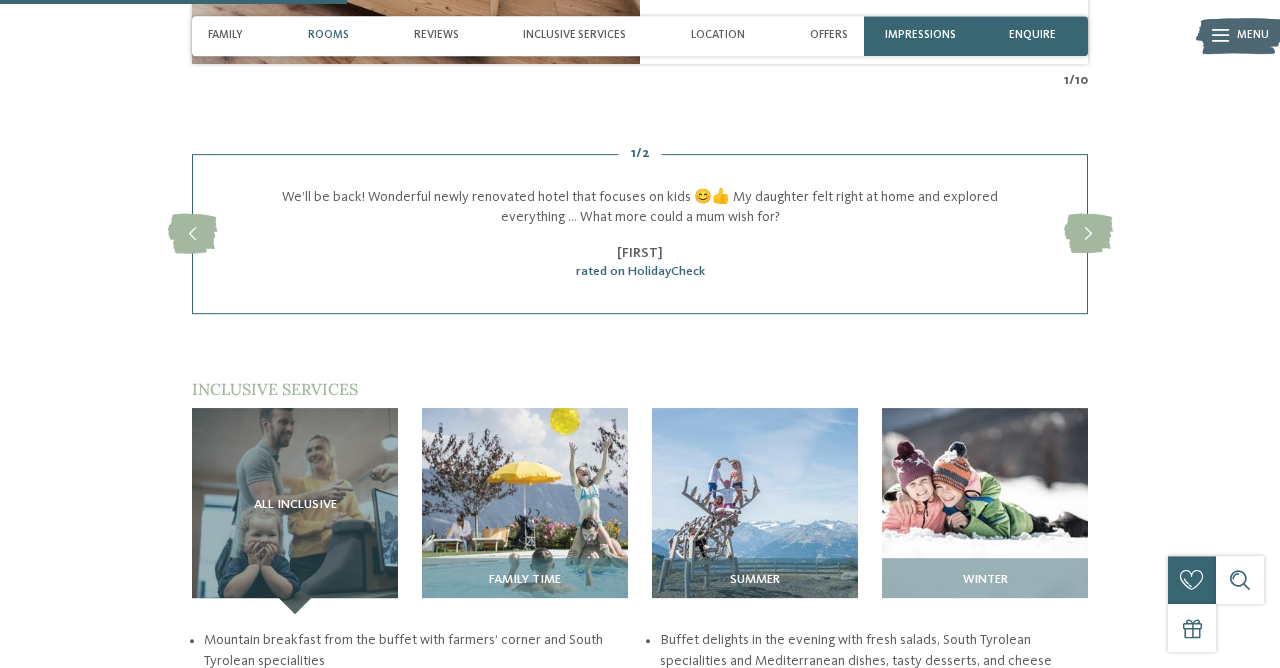 scroll, scrollTop: 1374, scrollLeft: 0, axis: vertical 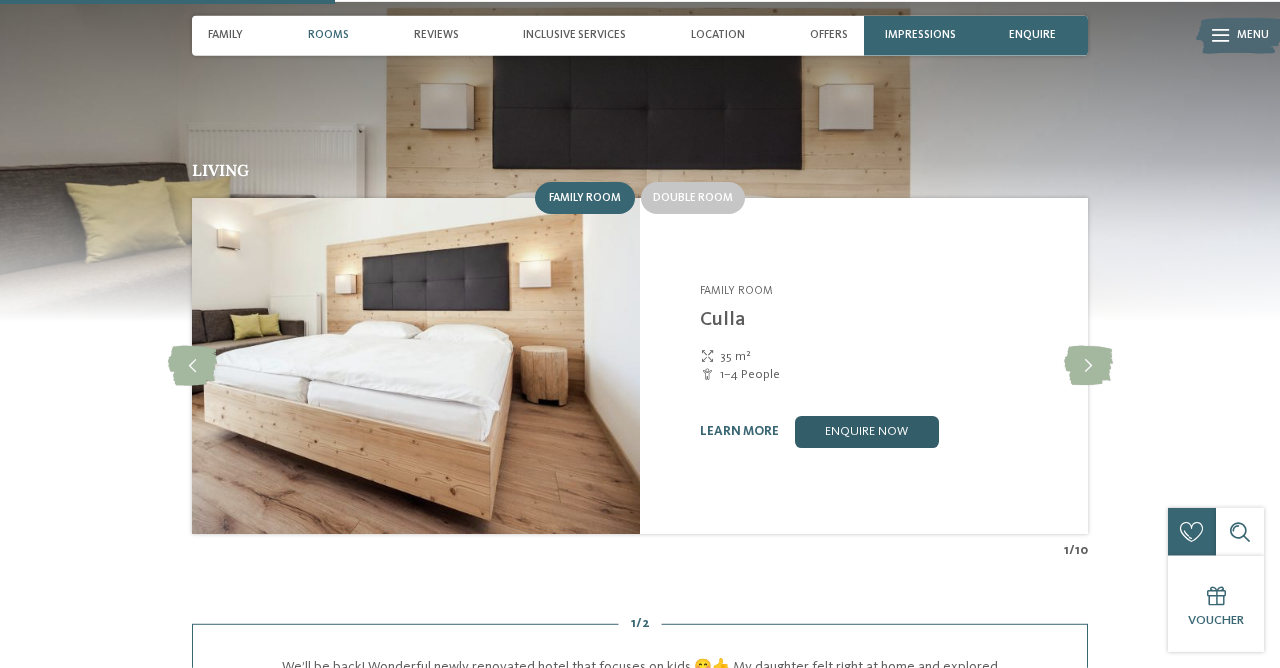 click on "enquire now" at bounding box center [867, 432] 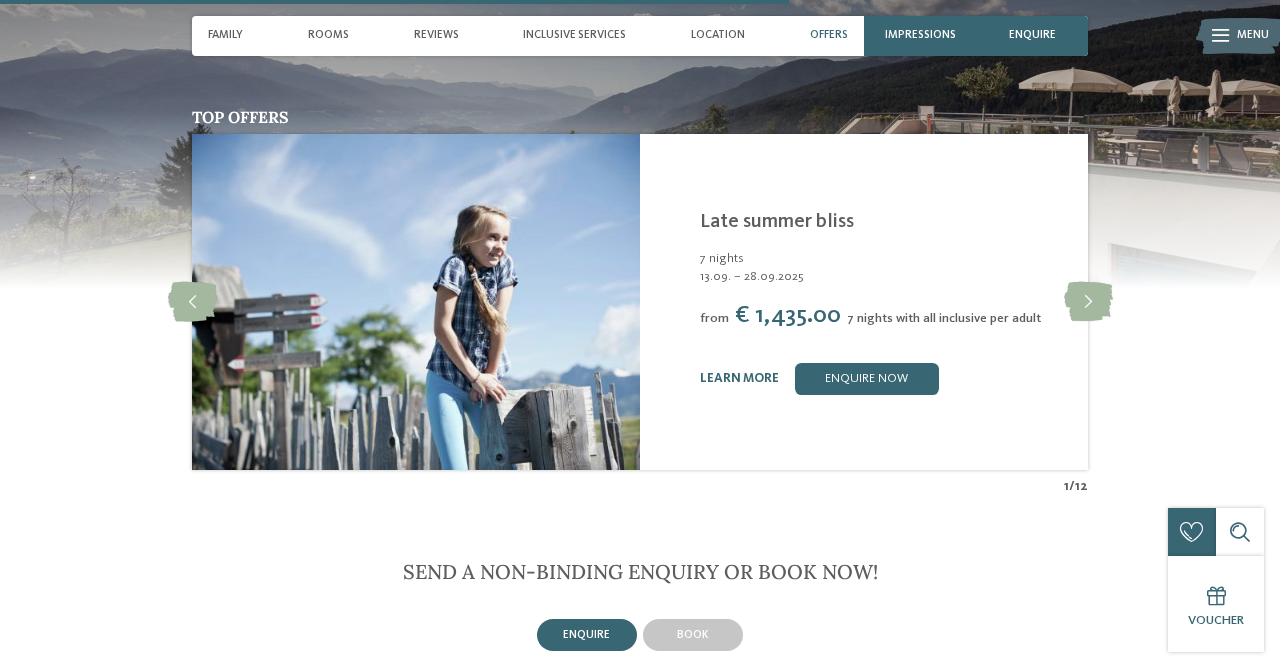 scroll, scrollTop: 3229, scrollLeft: 0, axis: vertical 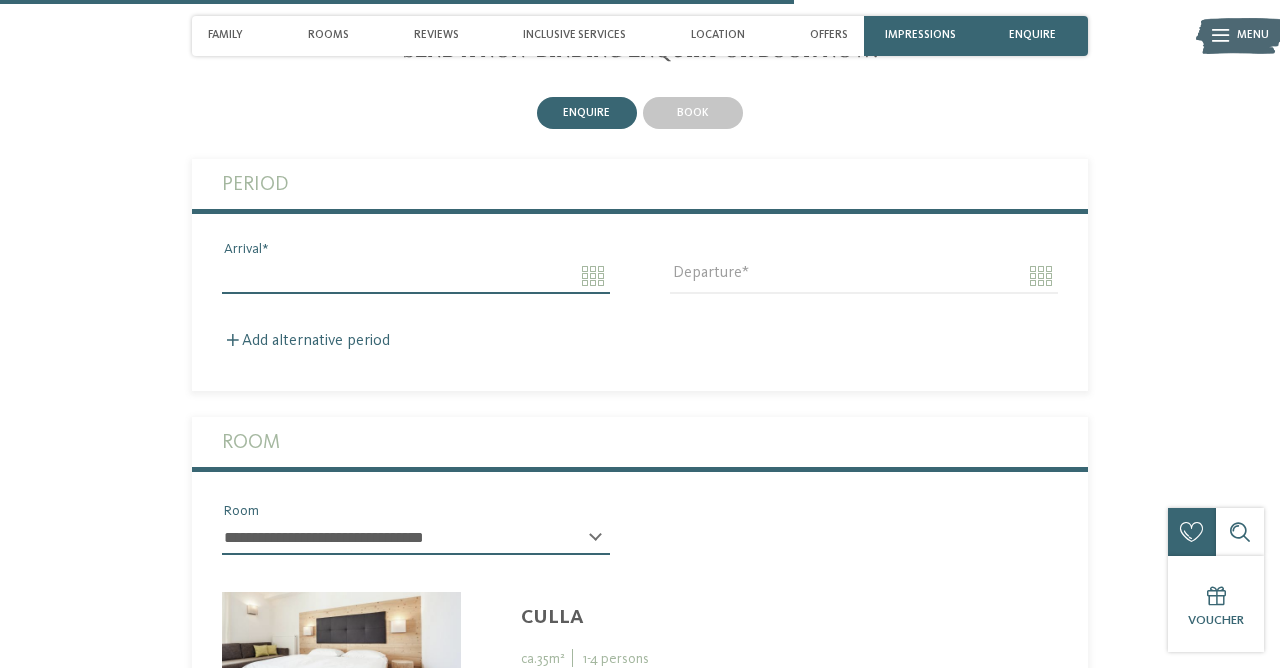 click on "Arrival" at bounding box center [416, 276] 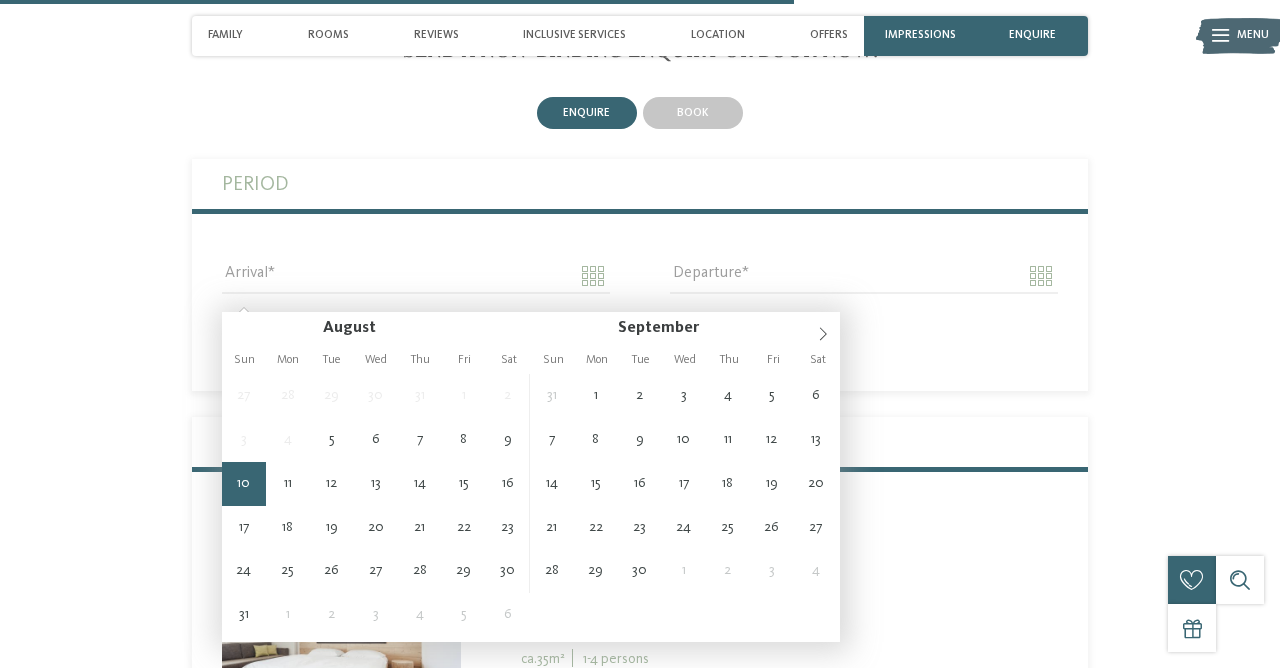 type on "**********" 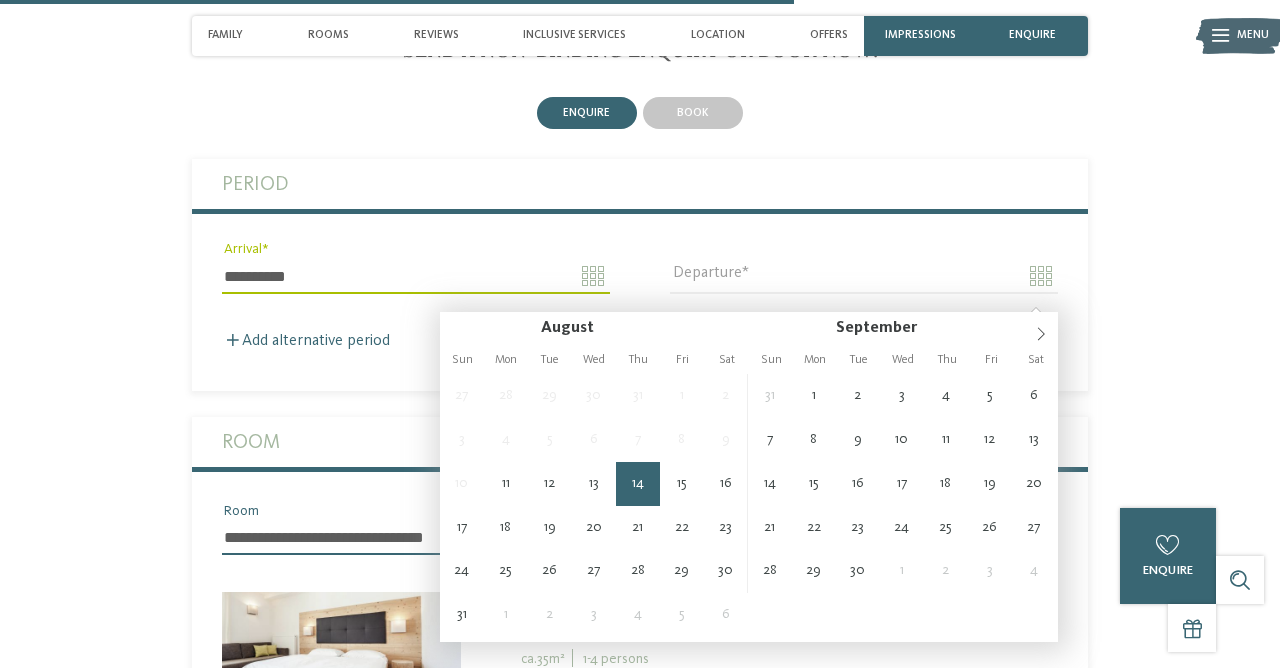type on "**********" 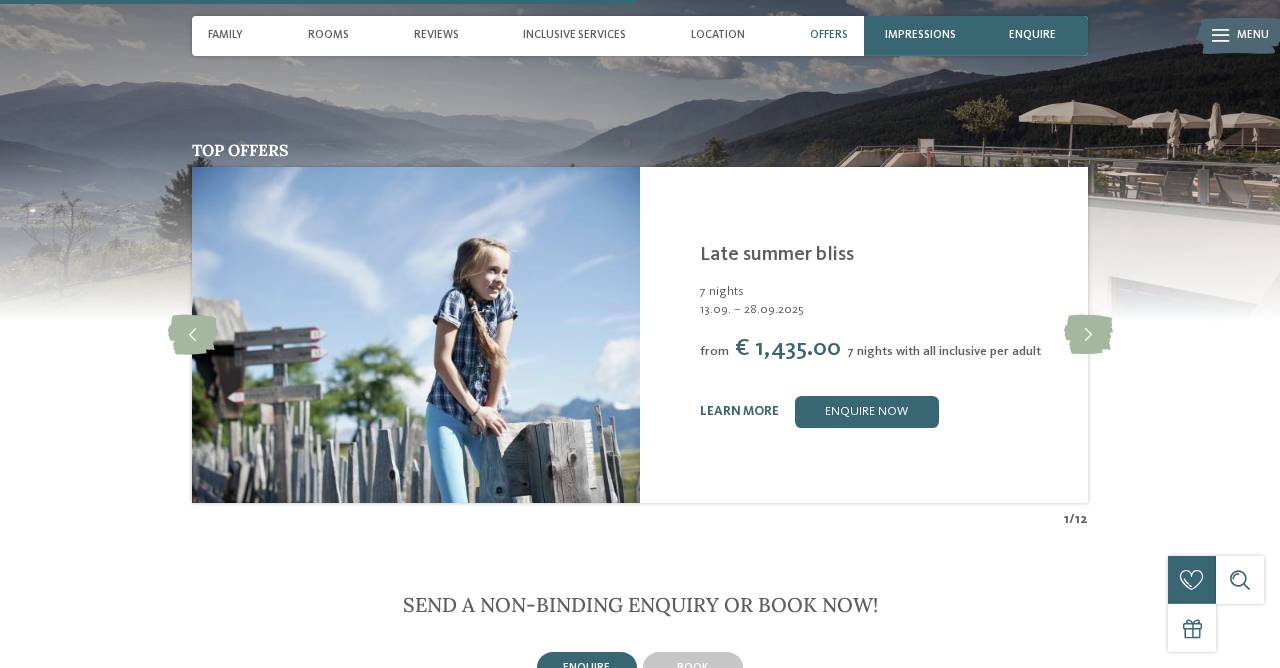 scroll, scrollTop: 2602, scrollLeft: 0, axis: vertical 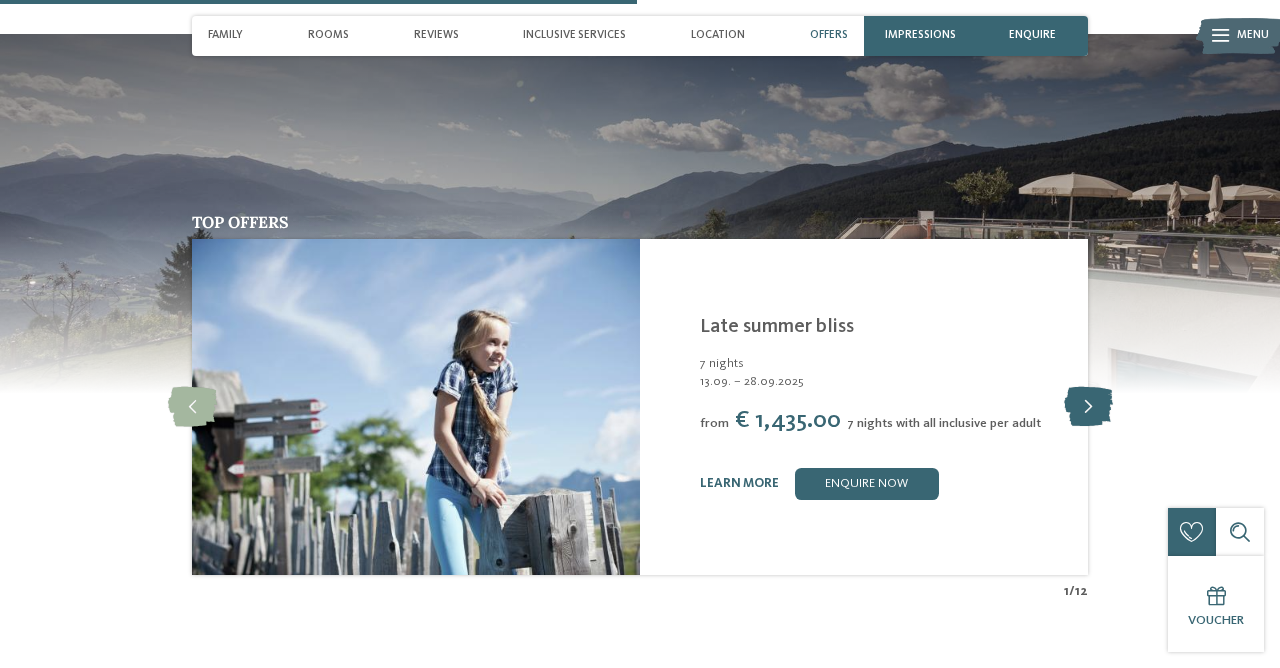click at bounding box center [1088, 407] 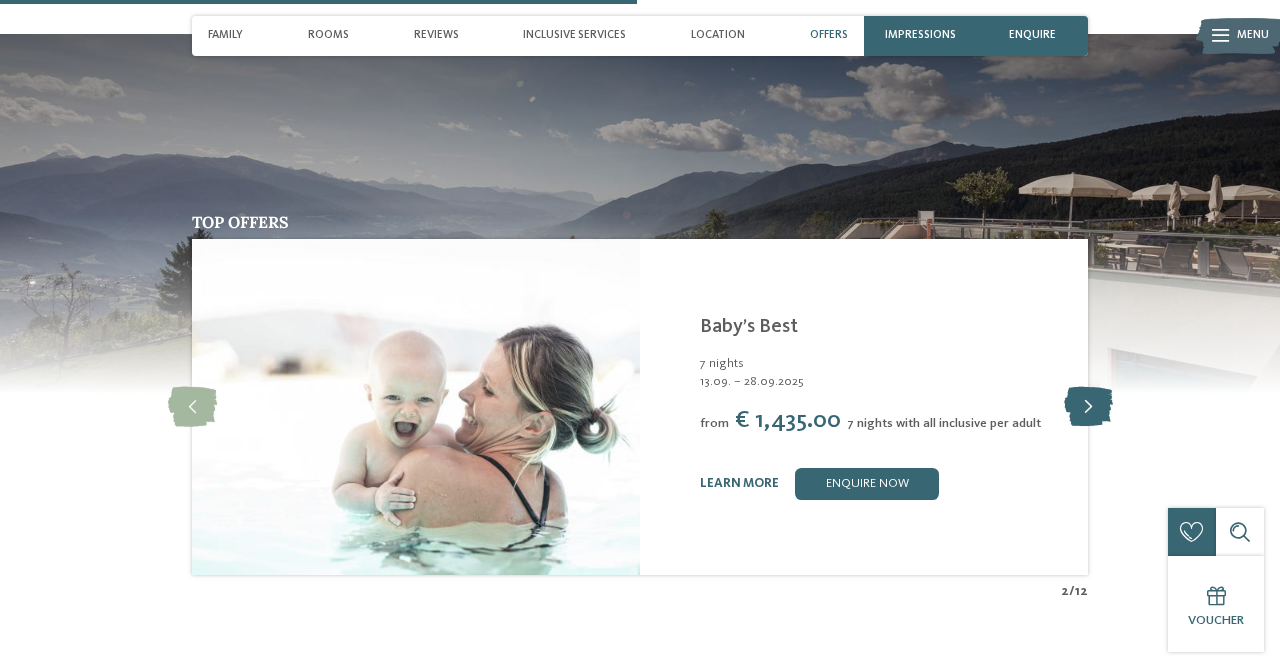 click at bounding box center (1088, 407) 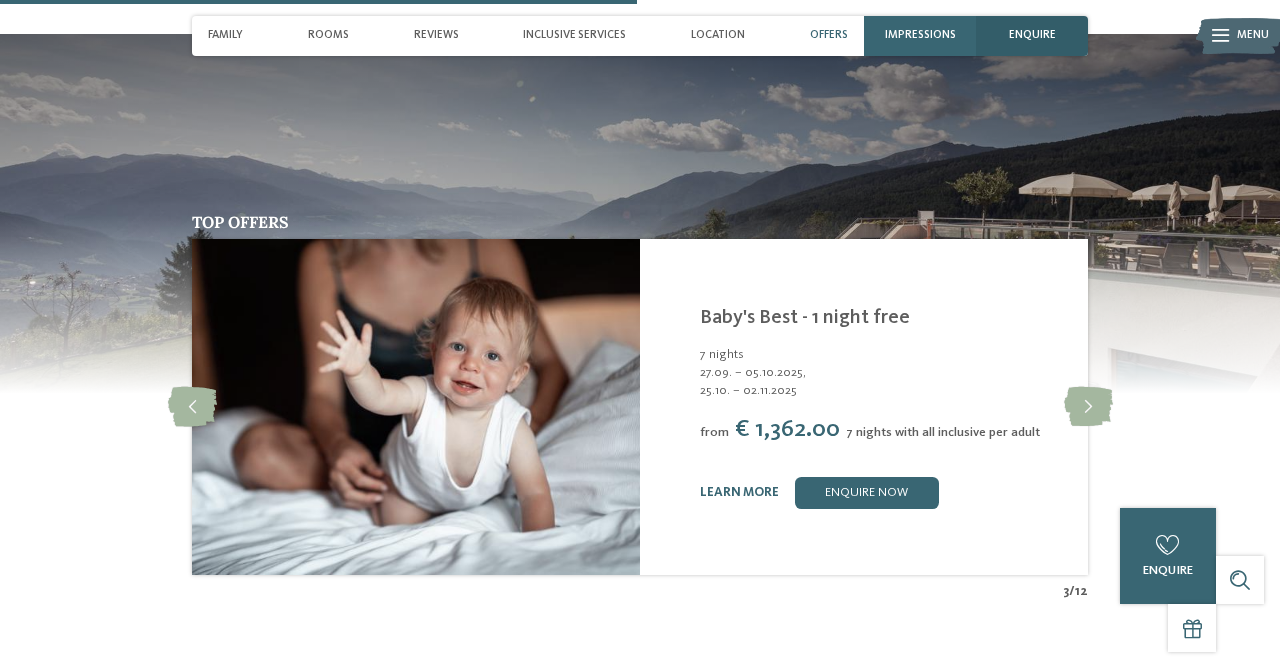 click on "enquire" at bounding box center (1032, 35) 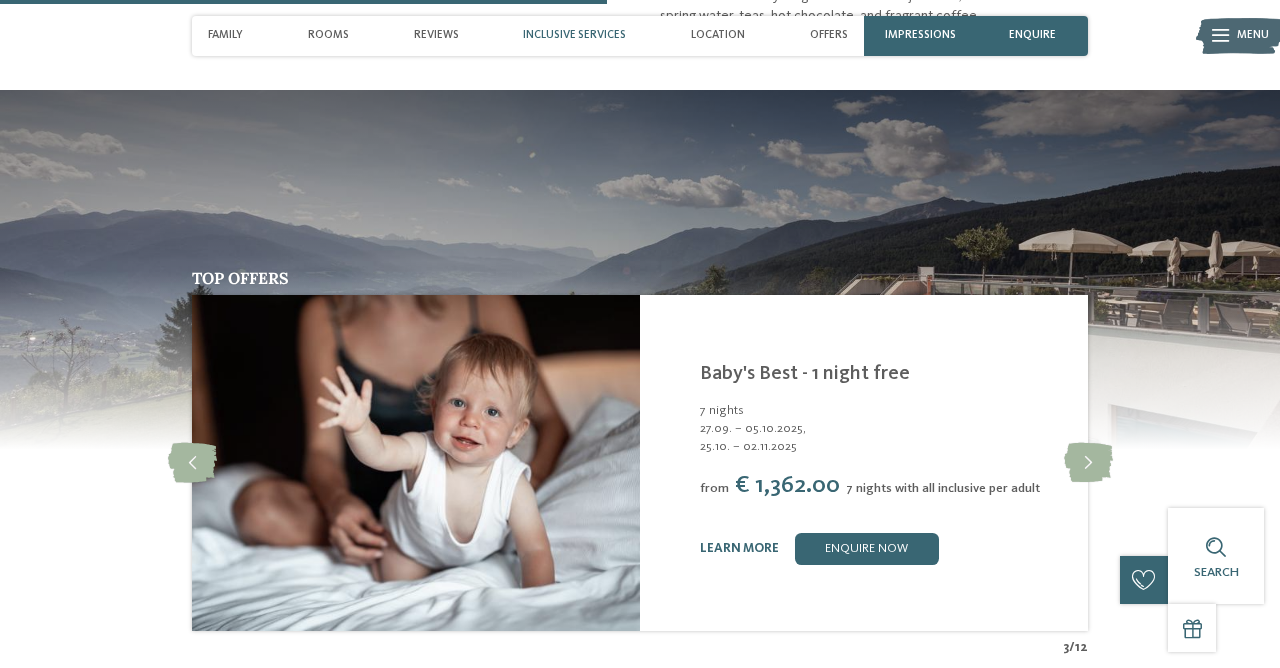 scroll, scrollTop: 2098, scrollLeft: 0, axis: vertical 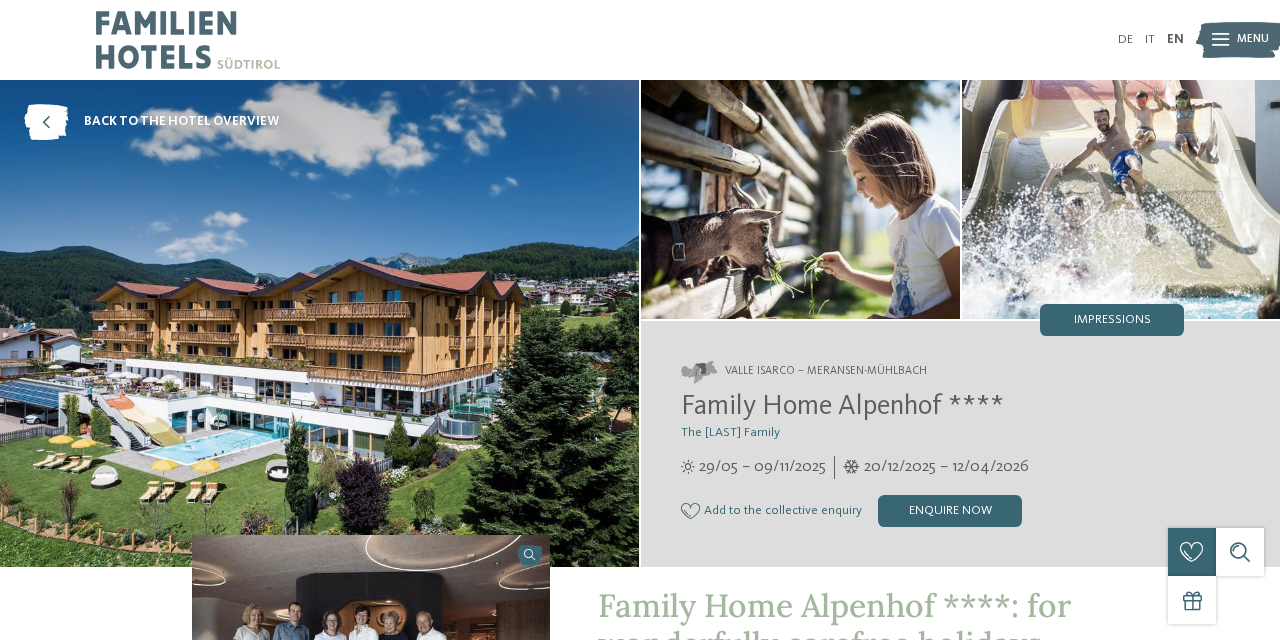 type 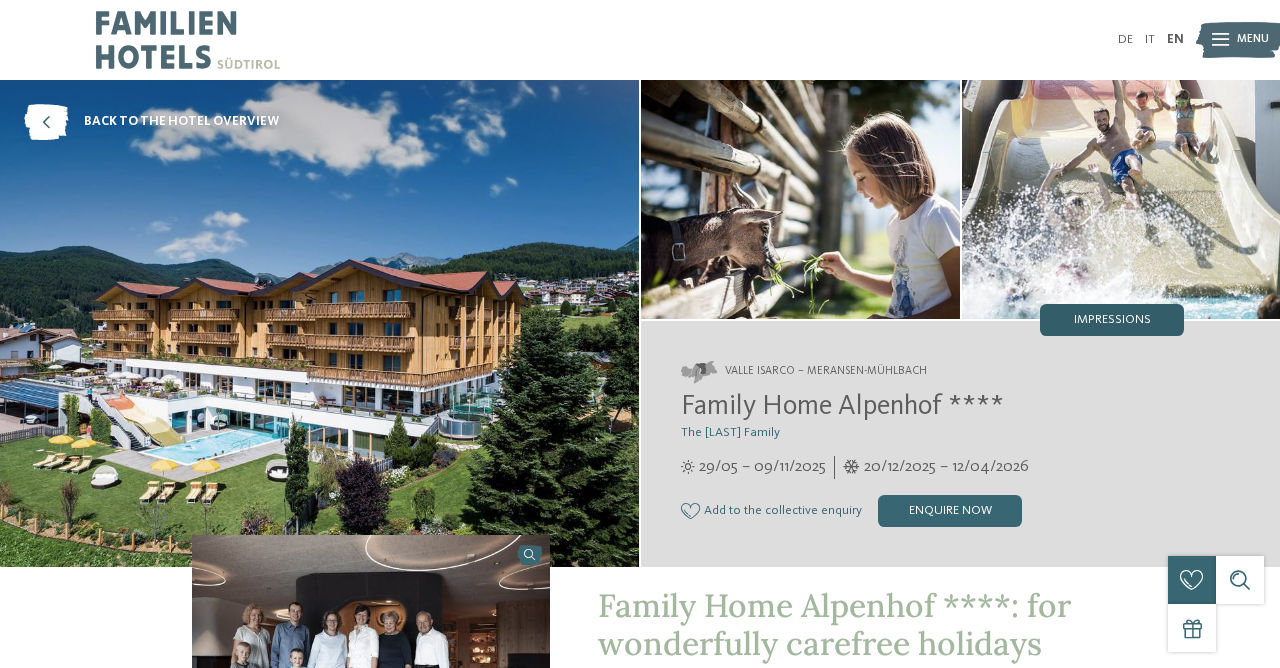click on "Impressions" at bounding box center (1112, 320) 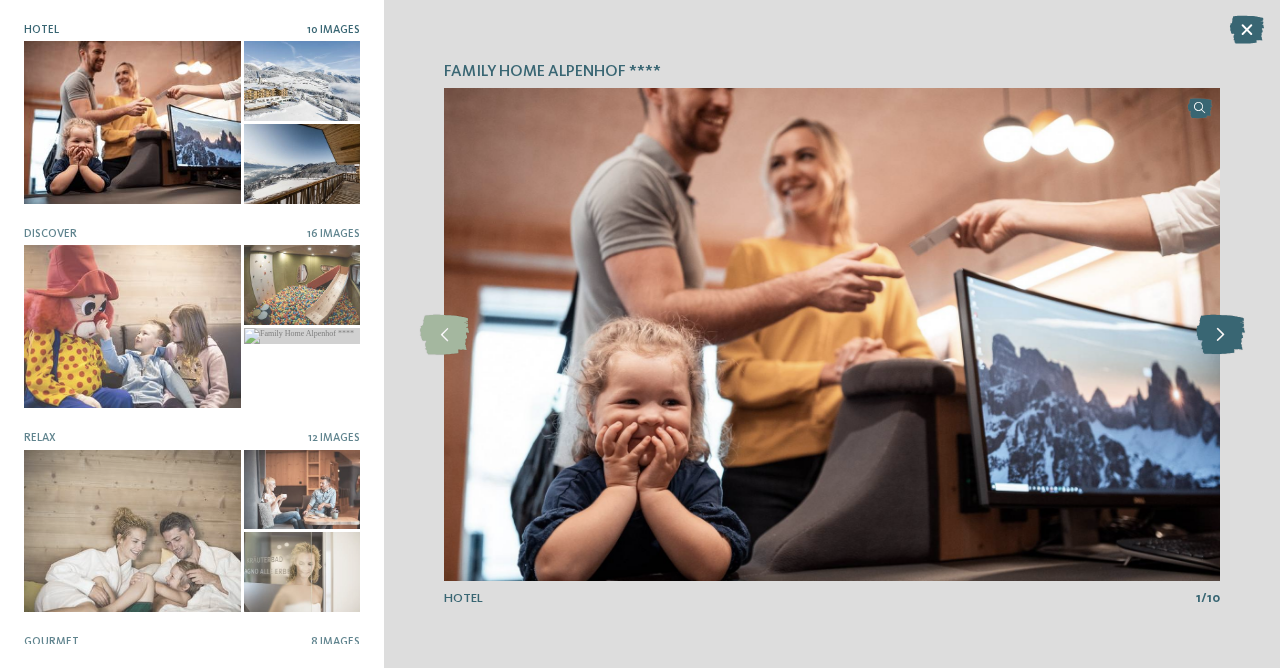 click at bounding box center [1220, 335] 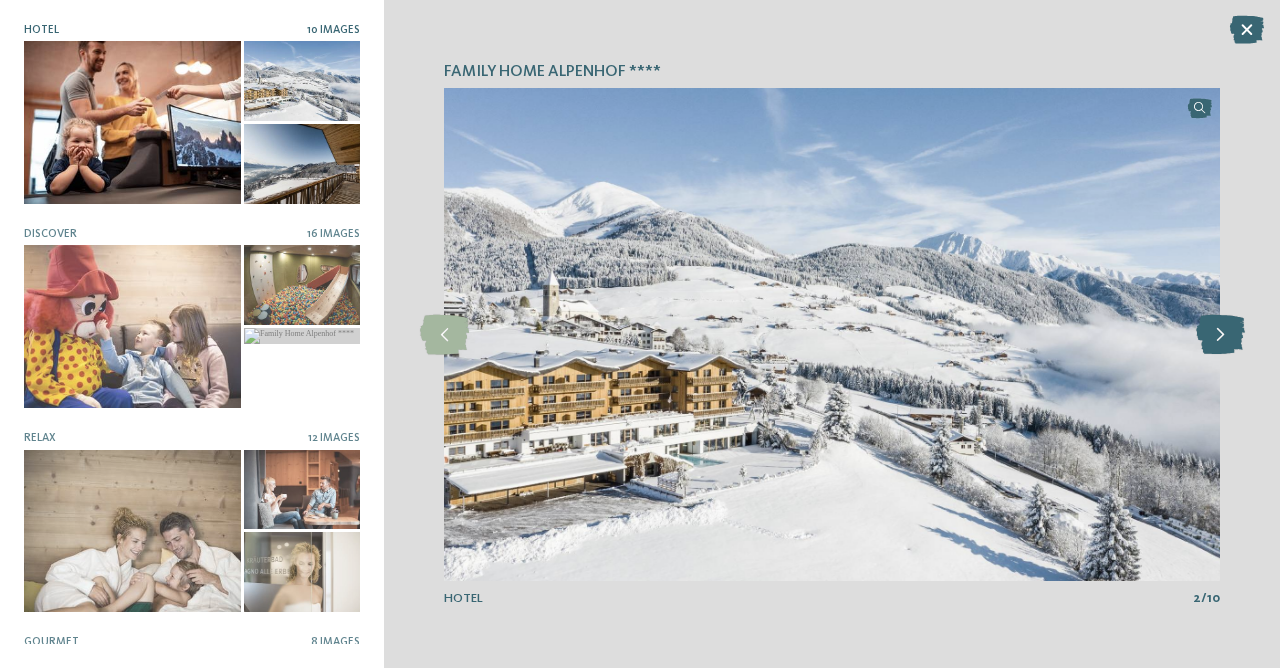 click at bounding box center [1220, 335] 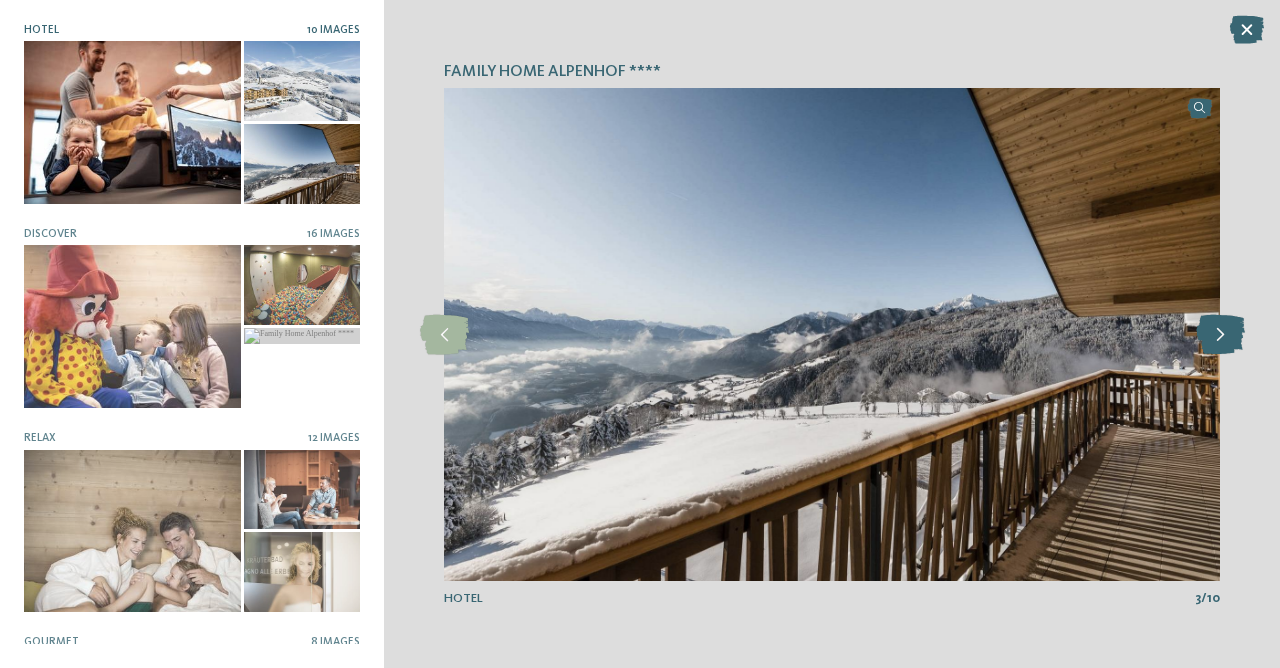 click at bounding box center (1220, 335) 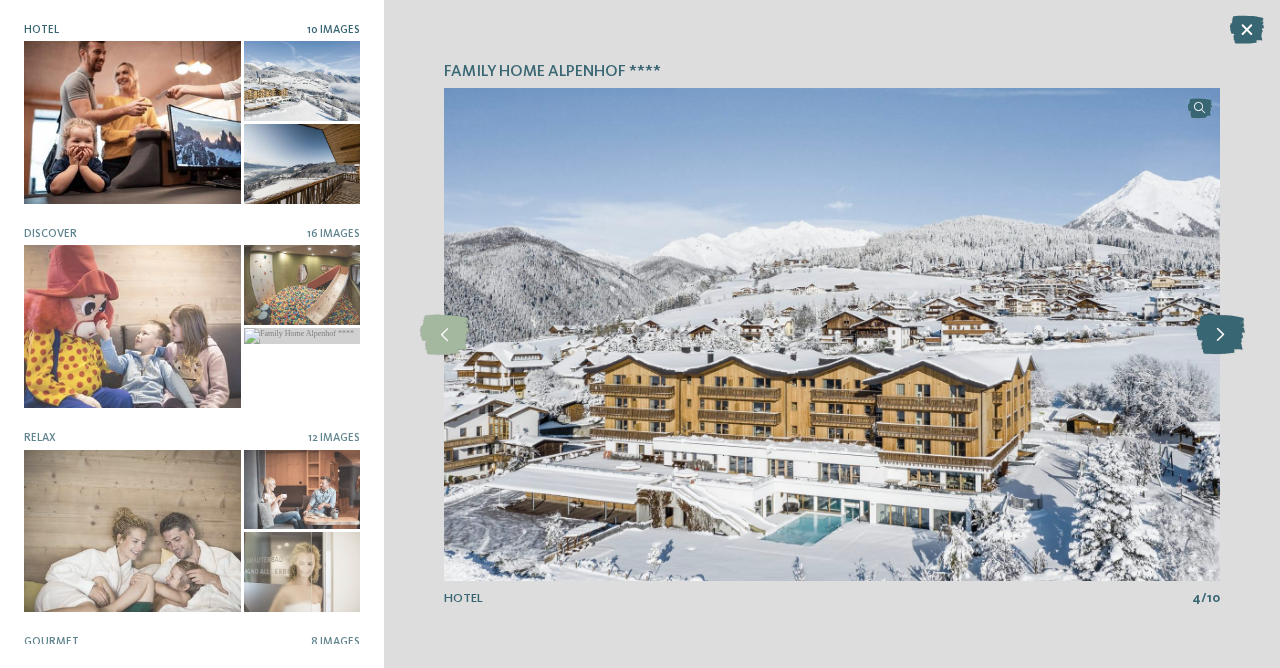 click at bounding box center [1220, 335] 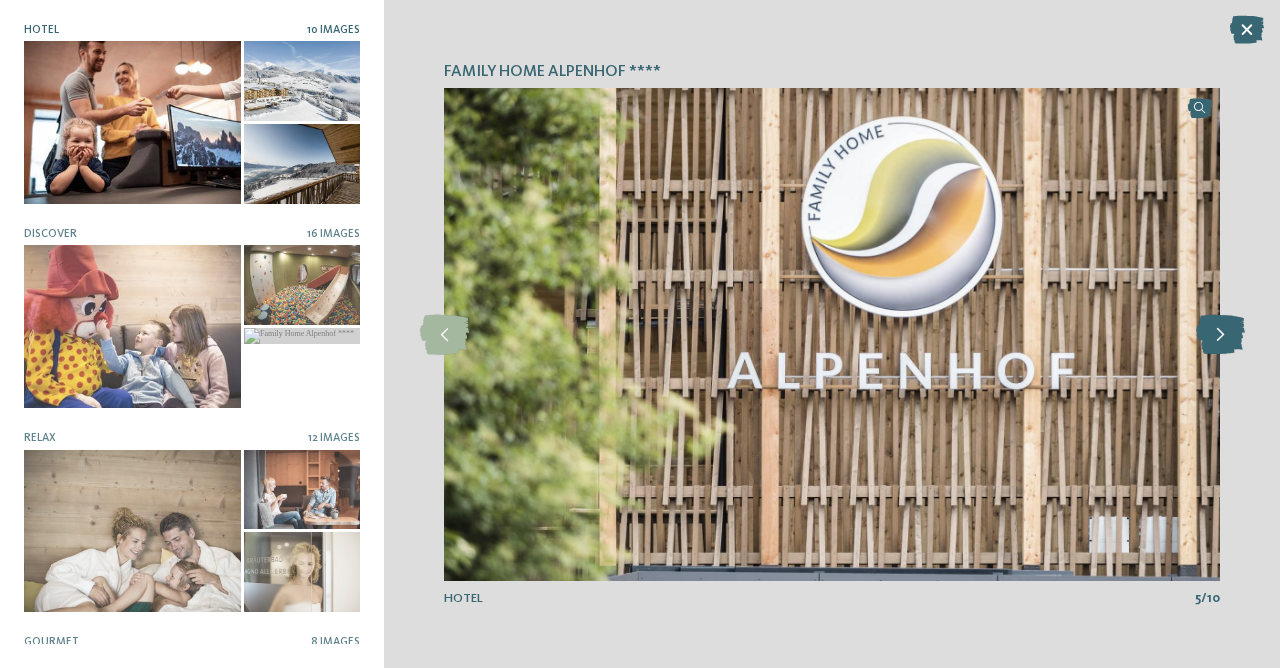 click at bounding box center (1220, 335) 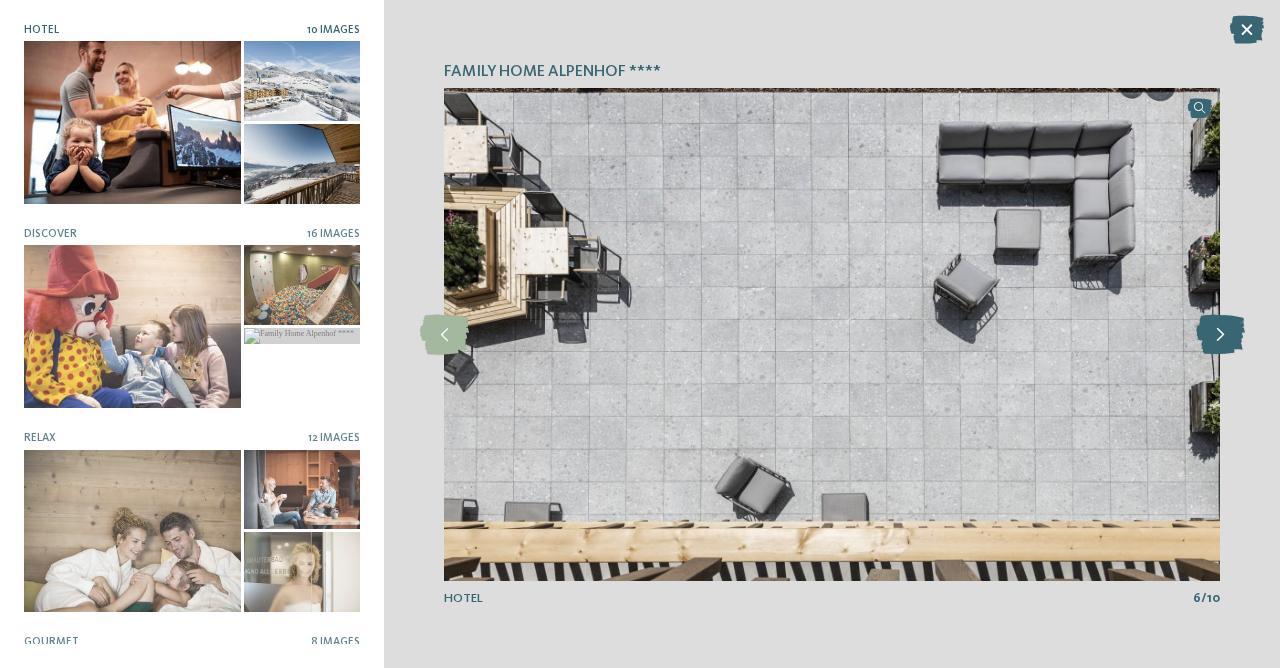 click at bounding box center (1220, 335) 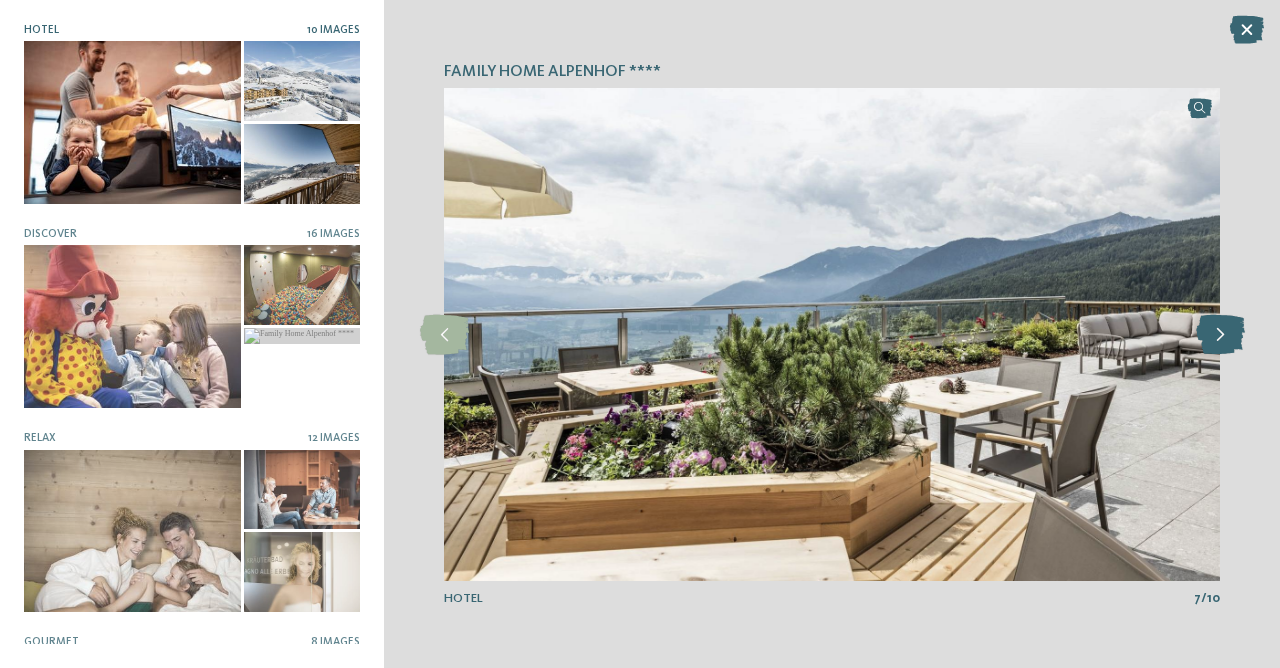 click at bounding box center [1220, 335] 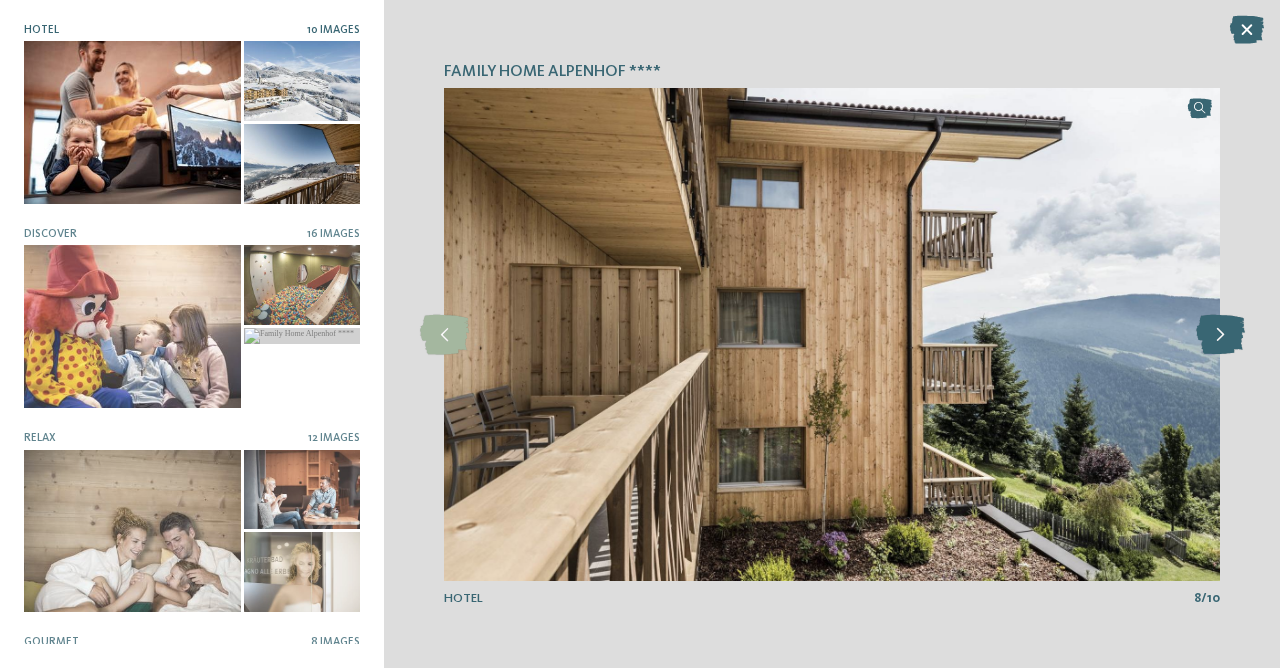 click at bounding box center (1220, 335) 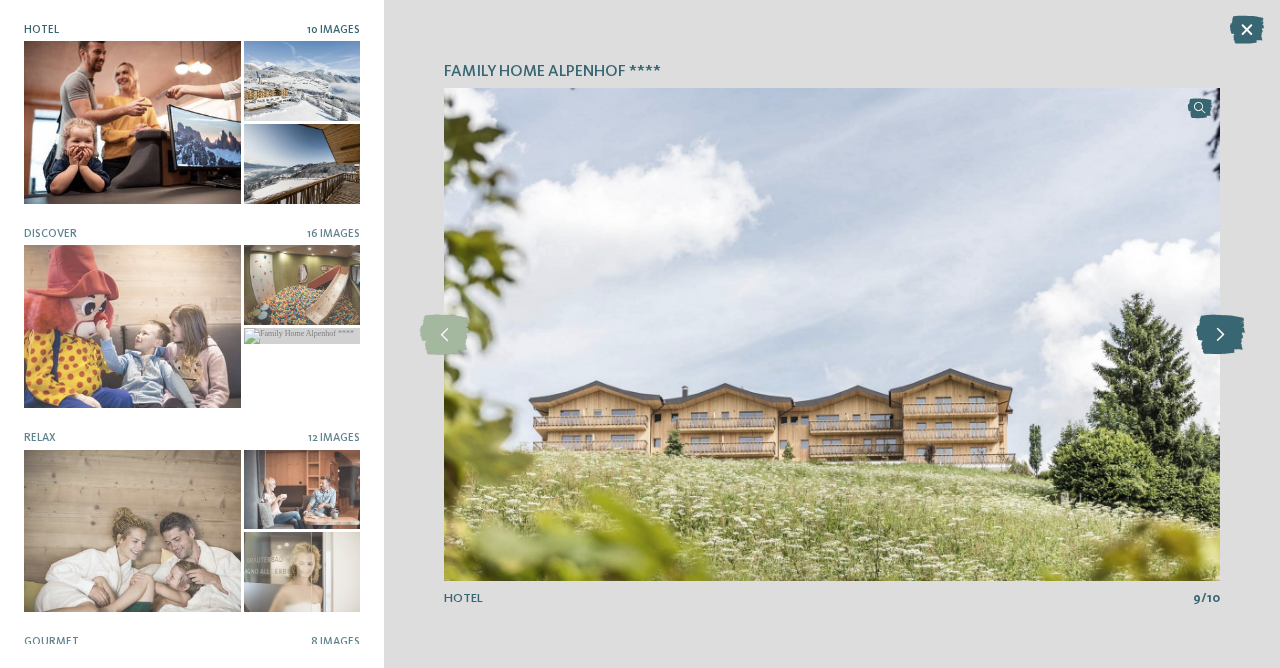 click at bounding box center (1220, 335) 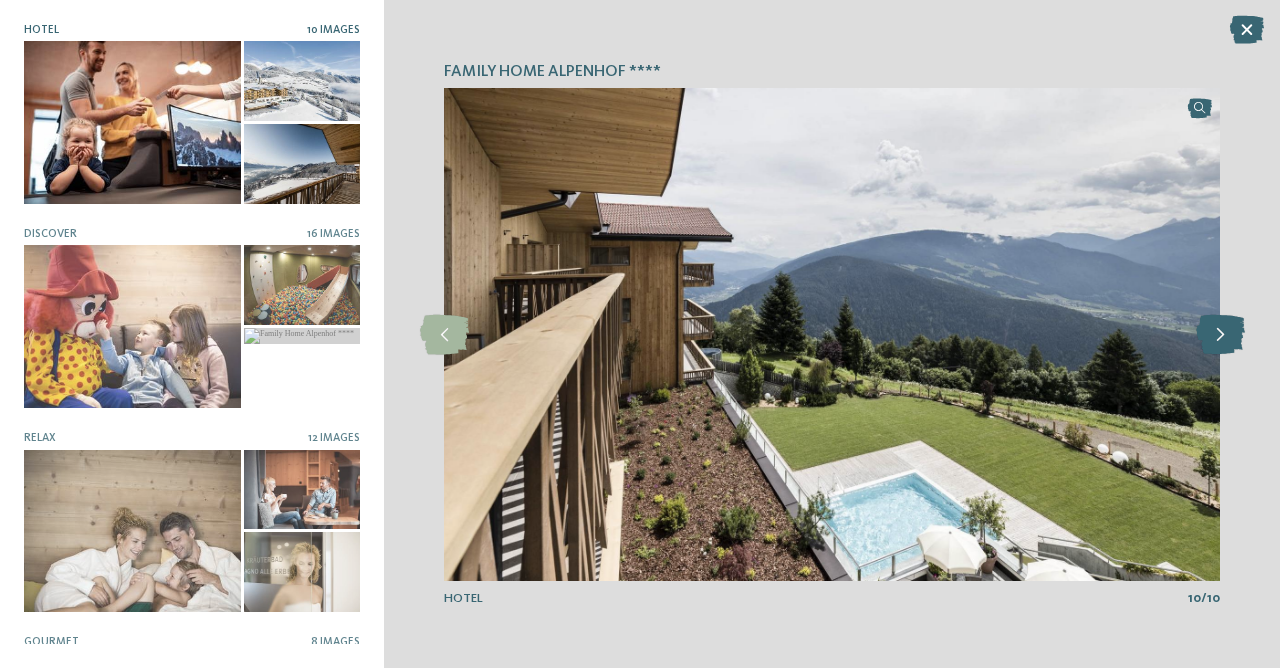 click at bounding box center [1220, 335] 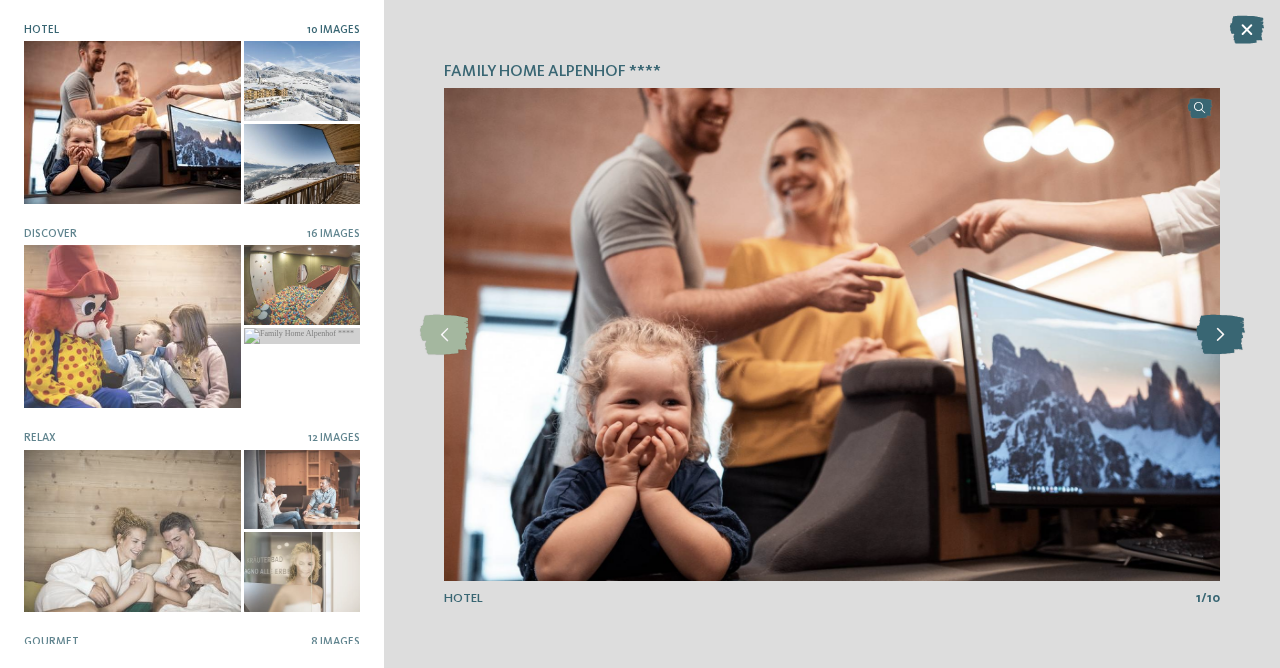 click at bounding box center [1220, 335] 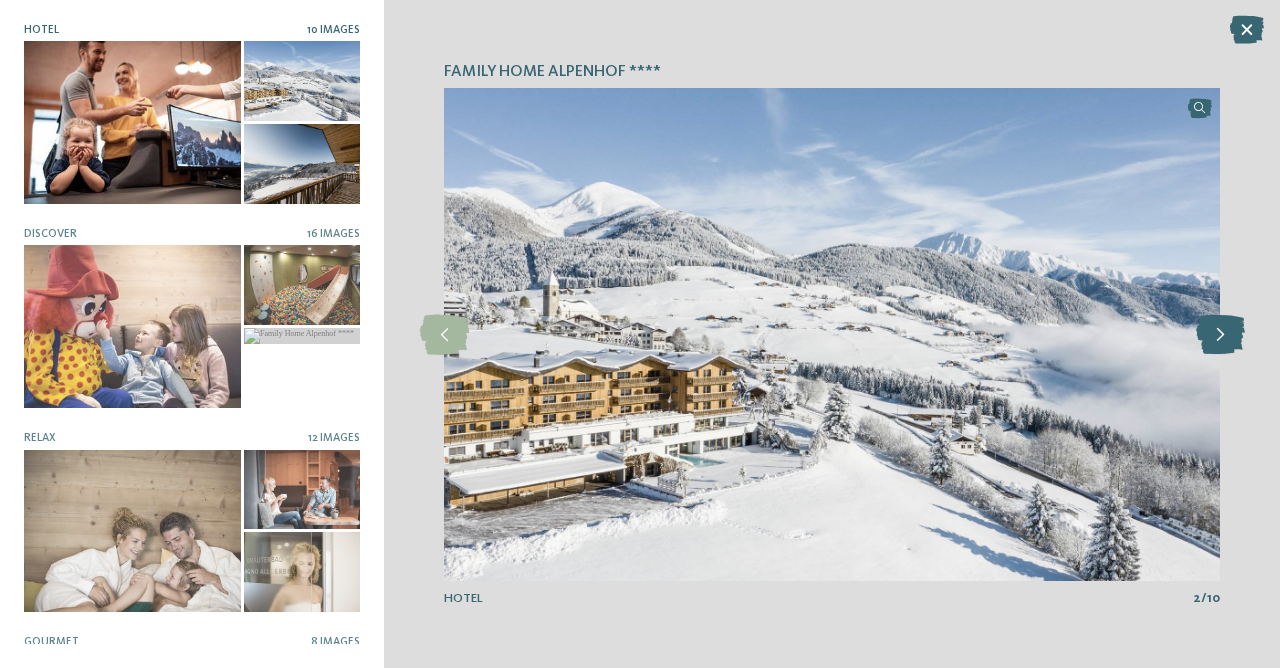 click at bounding box center [1220, 335] 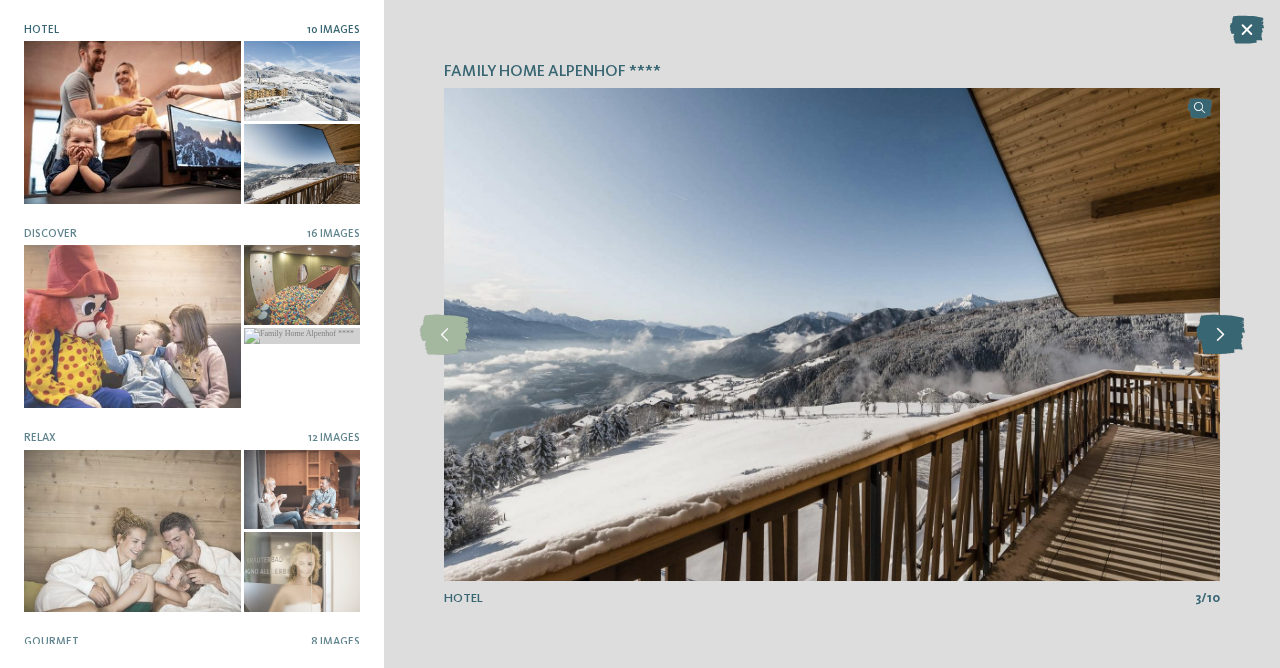 click at bounding box center (1220, 335) 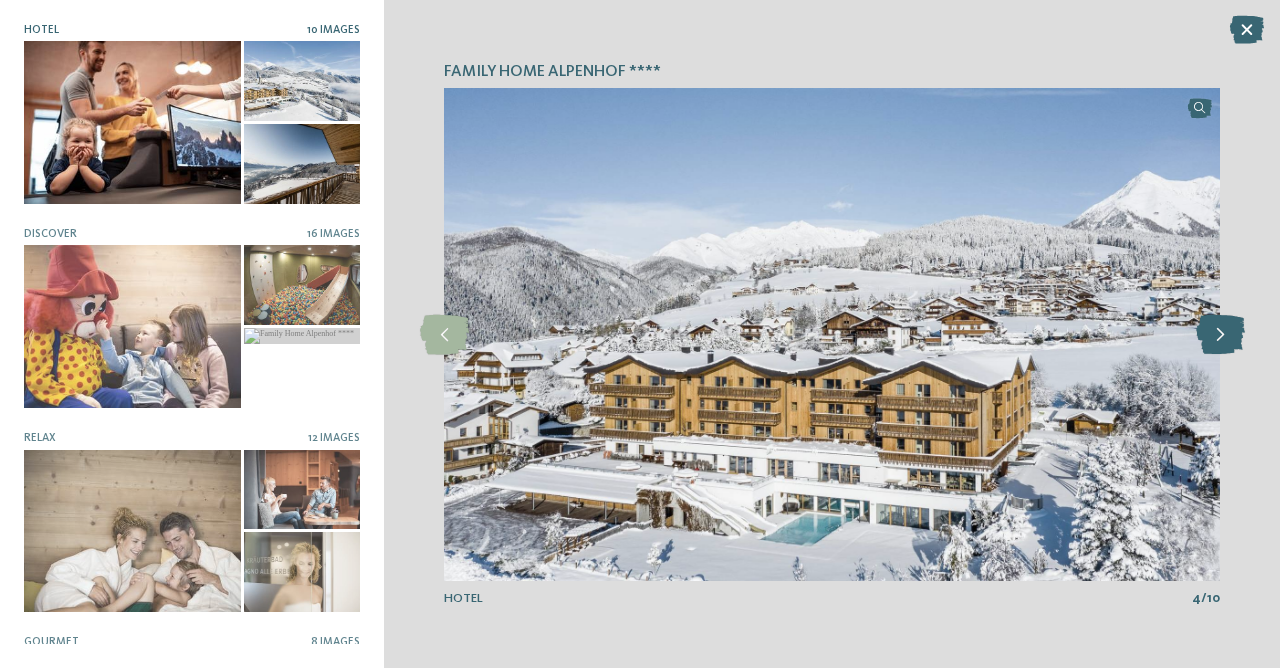 click at bounding box center [1220, 335] 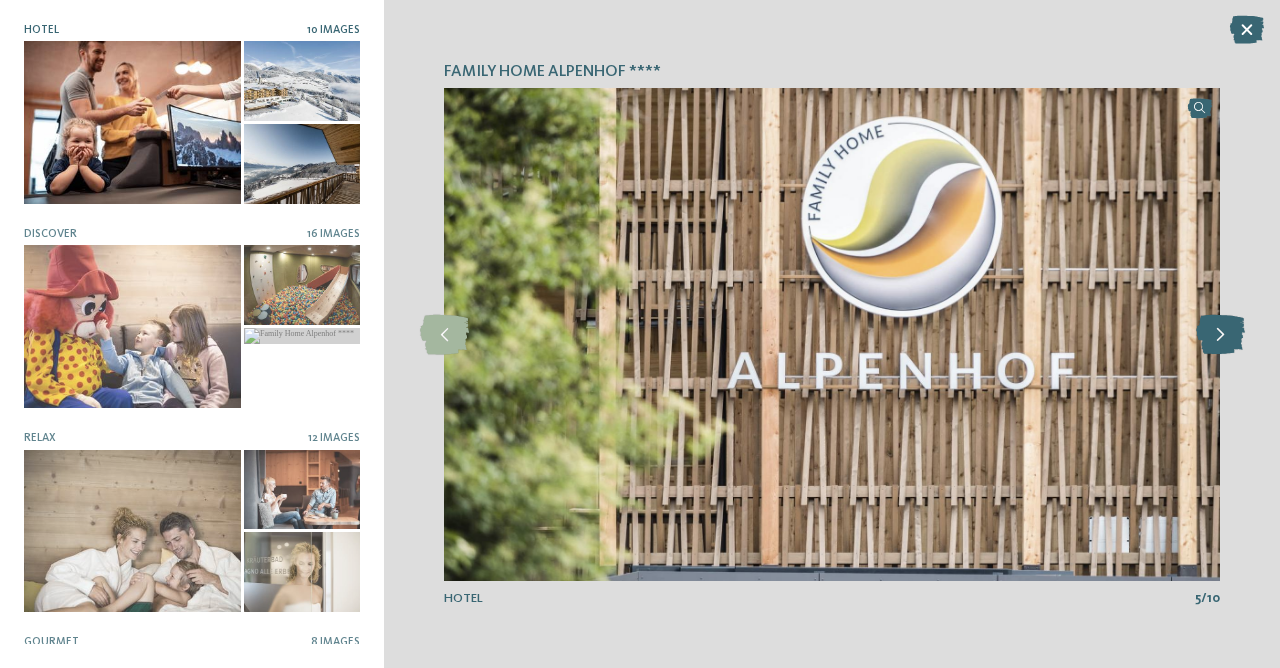 click at bounding box center [1220, 335] 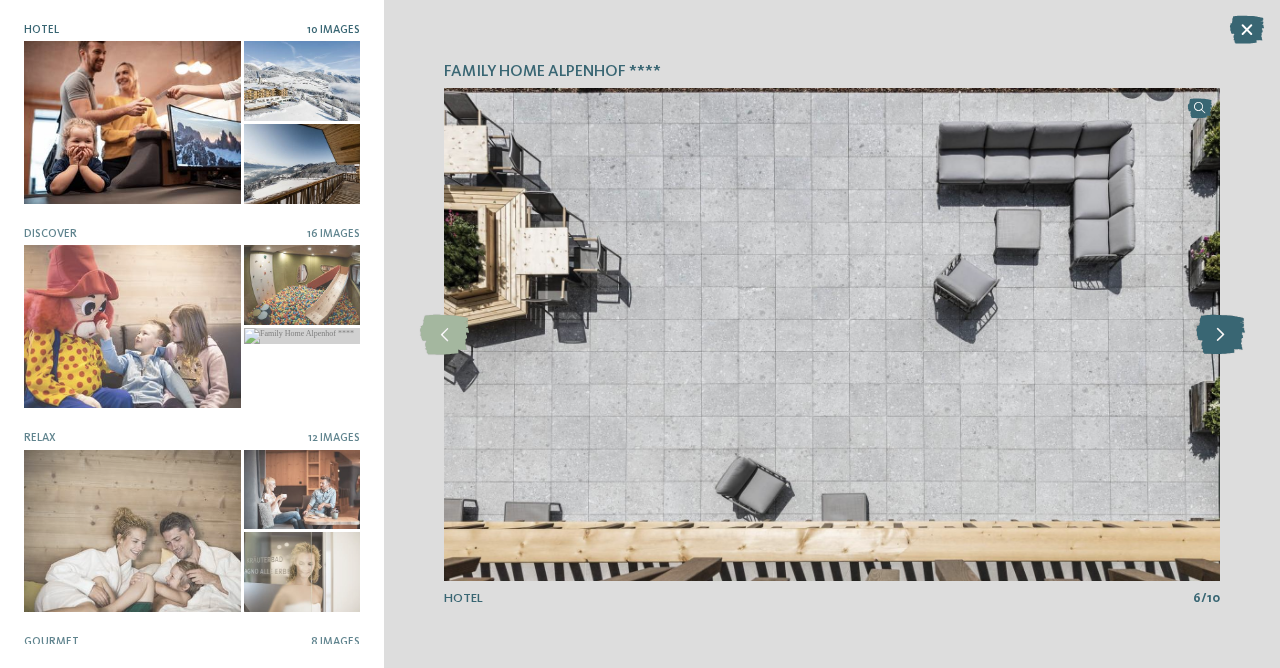 click at bounding box center (1220, 335) 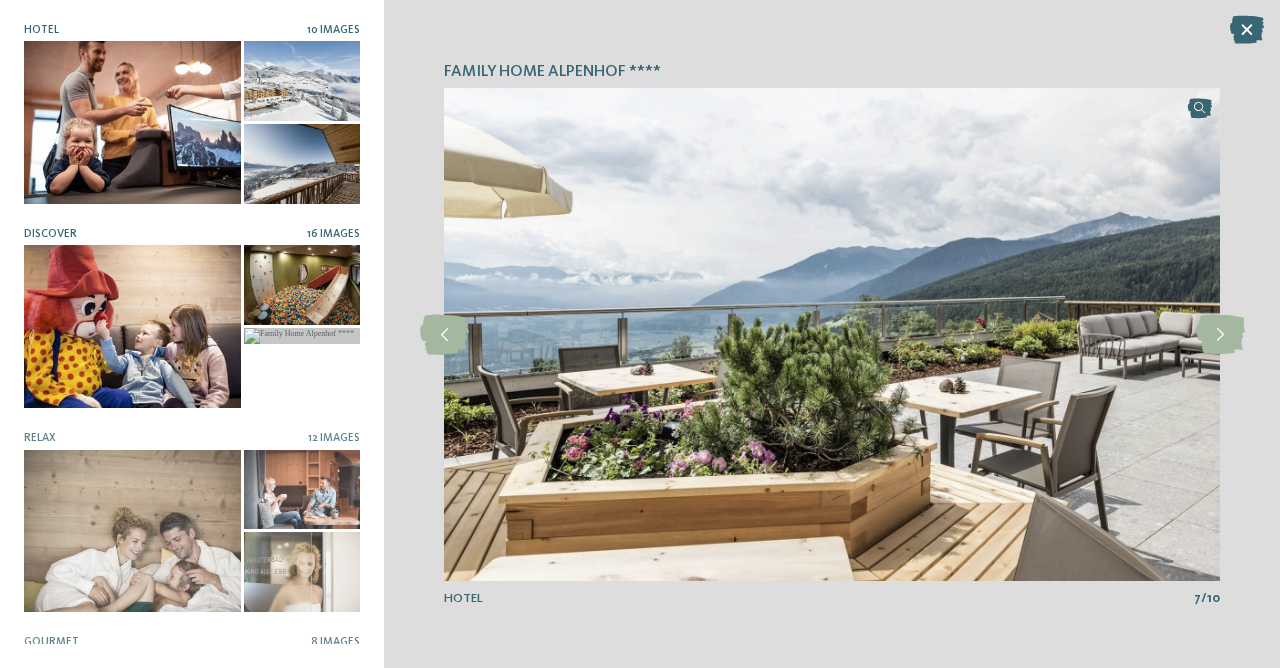 click at bounding box center (132, 326) 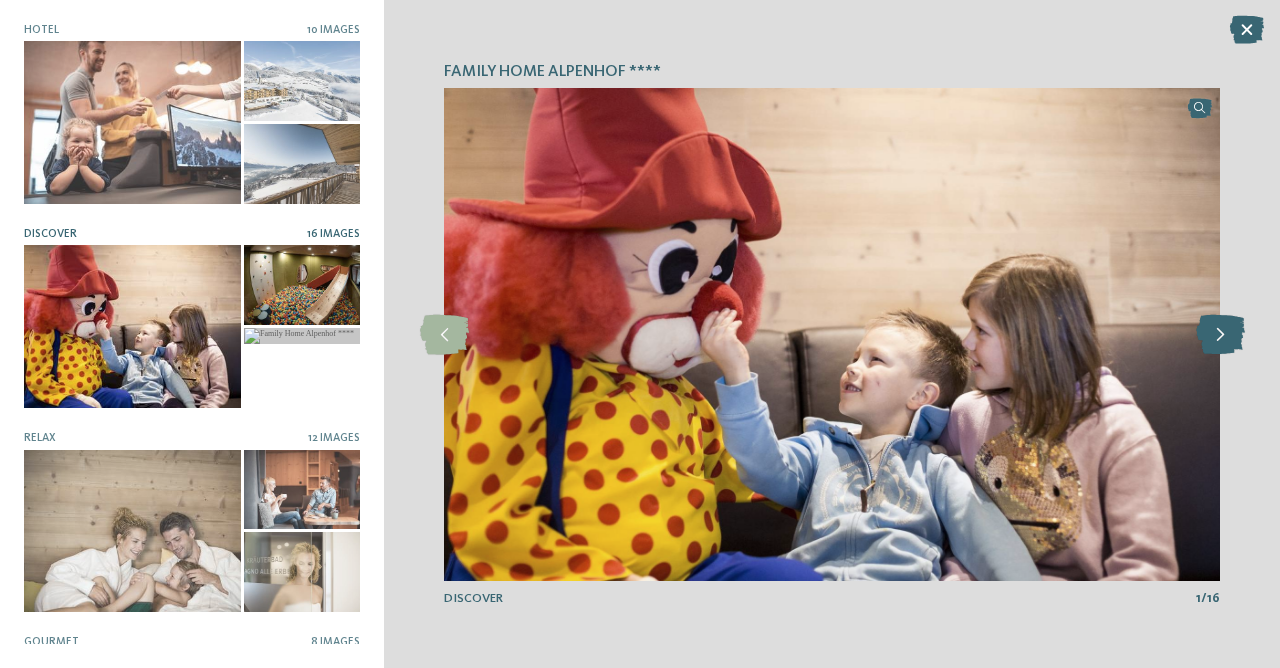 click at bounding box center (1220, 335) 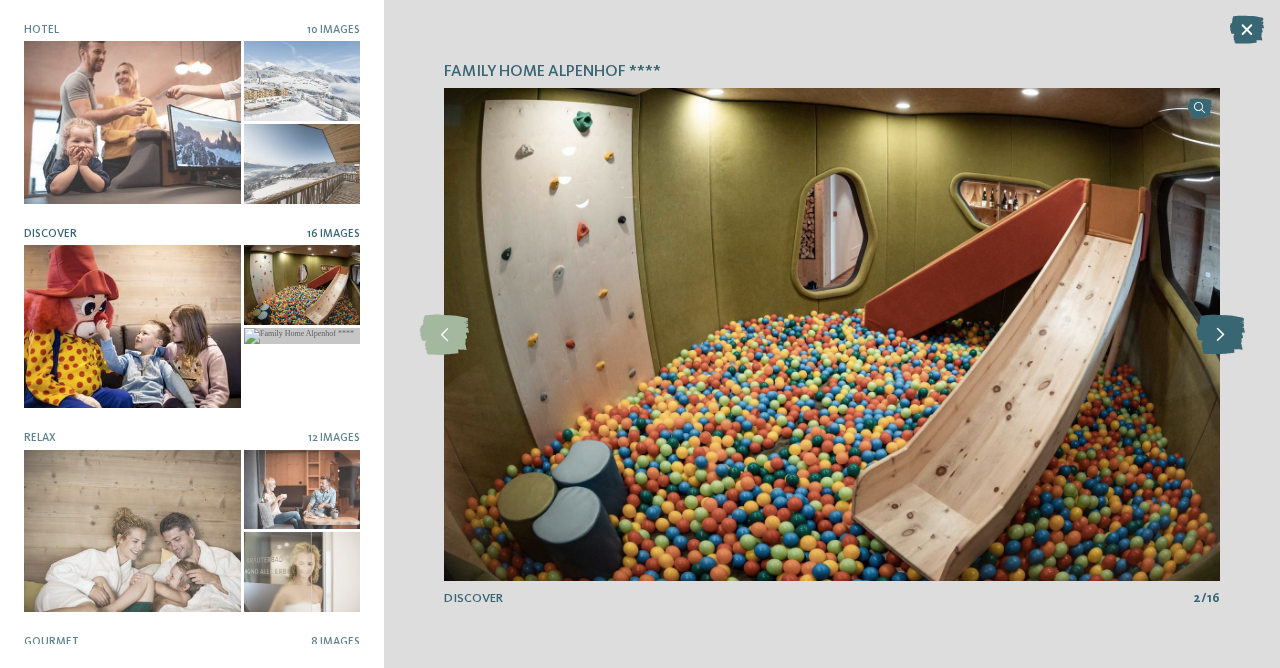 click at bounding box center [1220, 335] 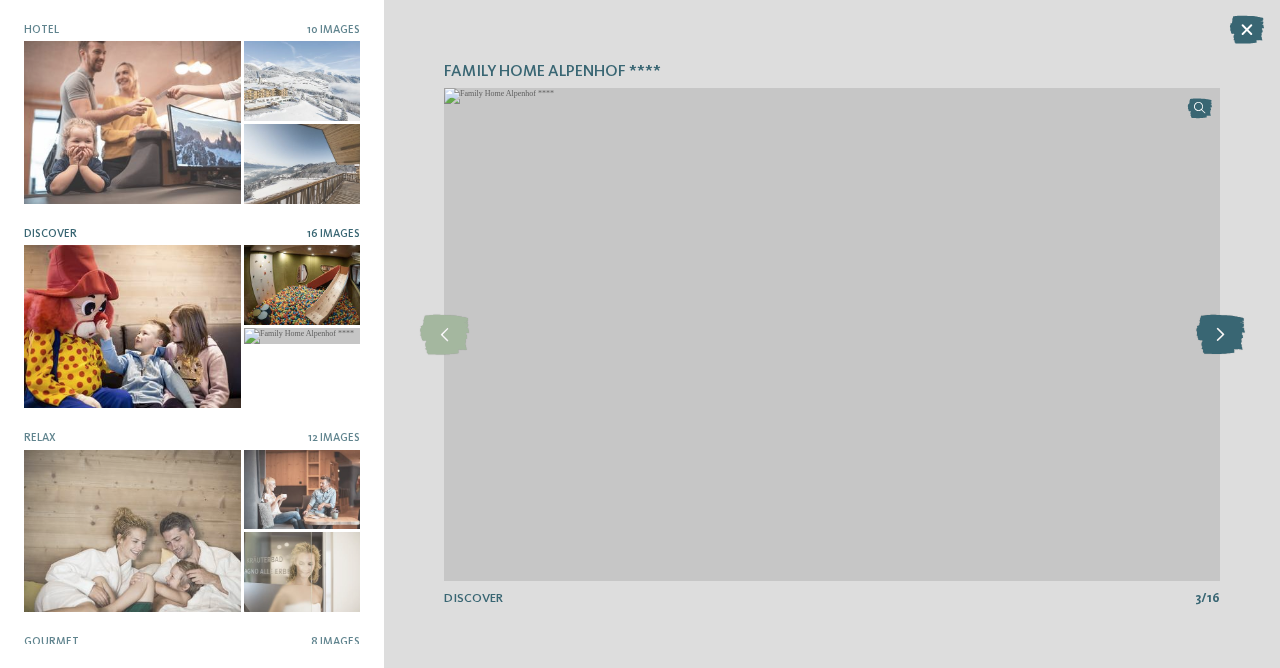 click at bounding box center [1220, 335] 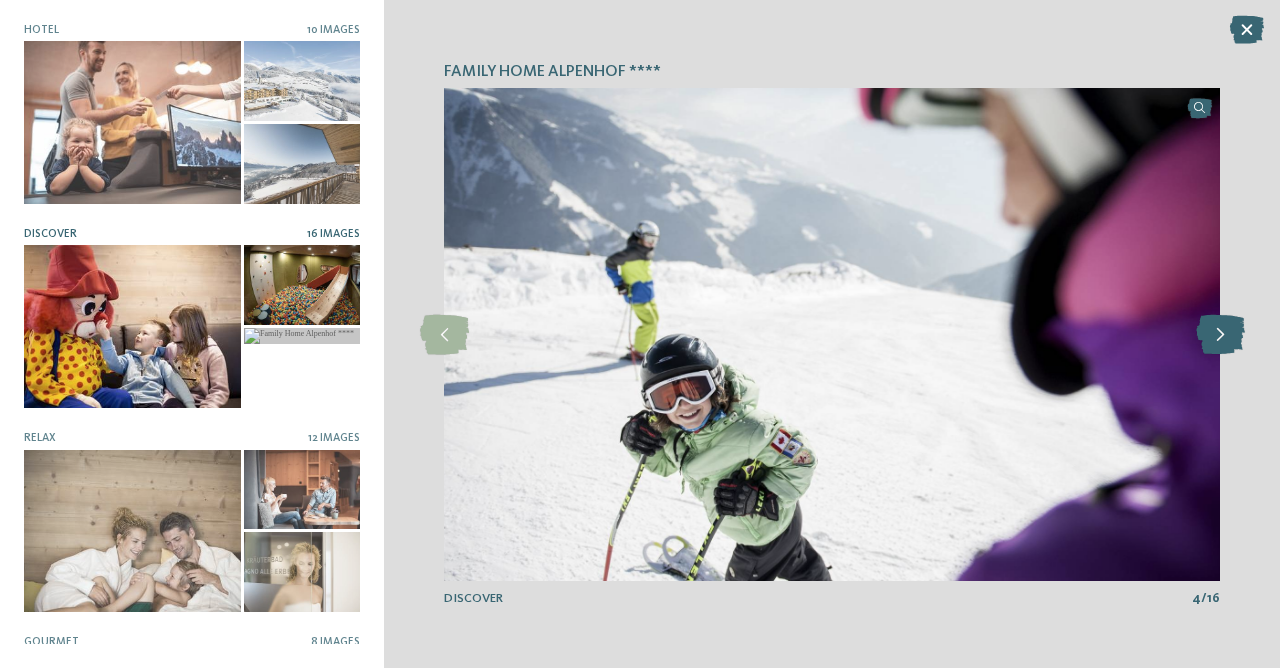click at bounding box center [1220, 335] 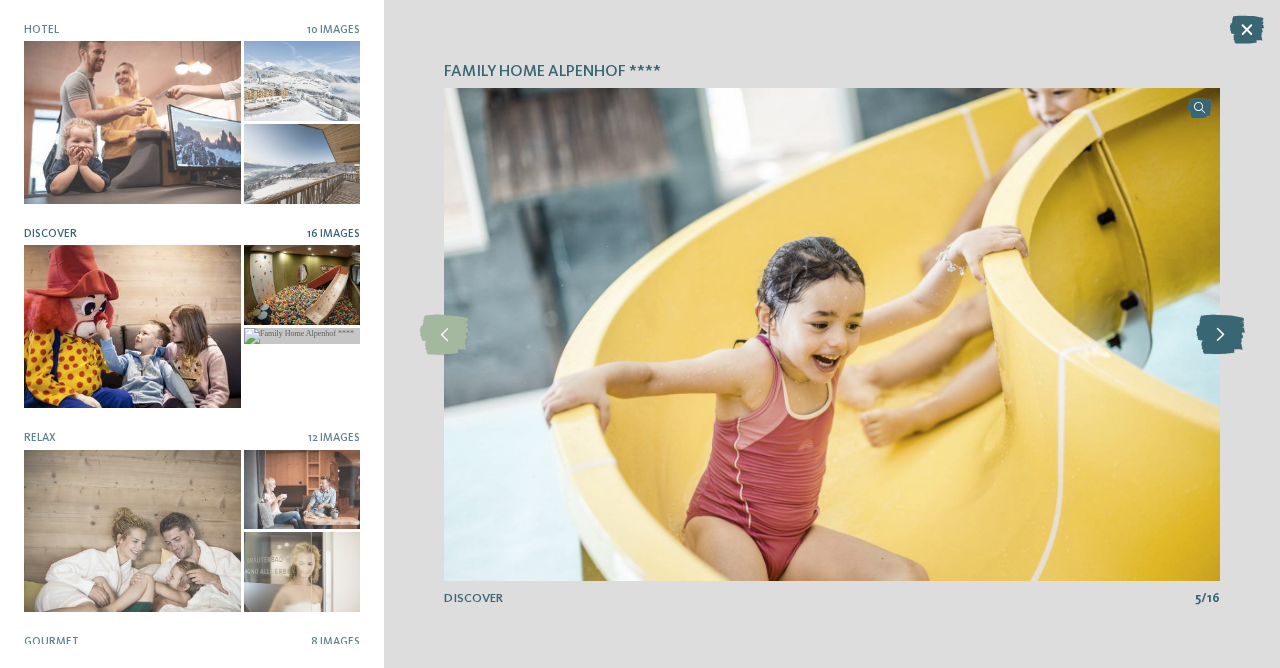 click at bounding box center [1220, 335] 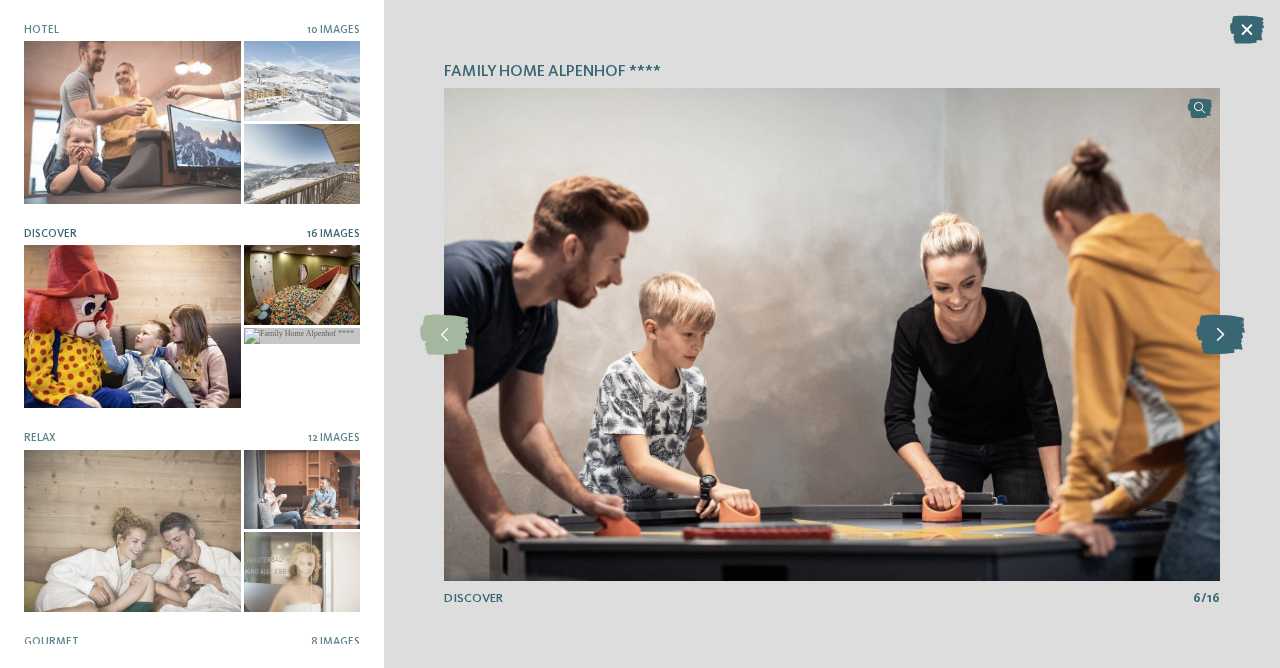 click at bounding box center [1220, 335] 